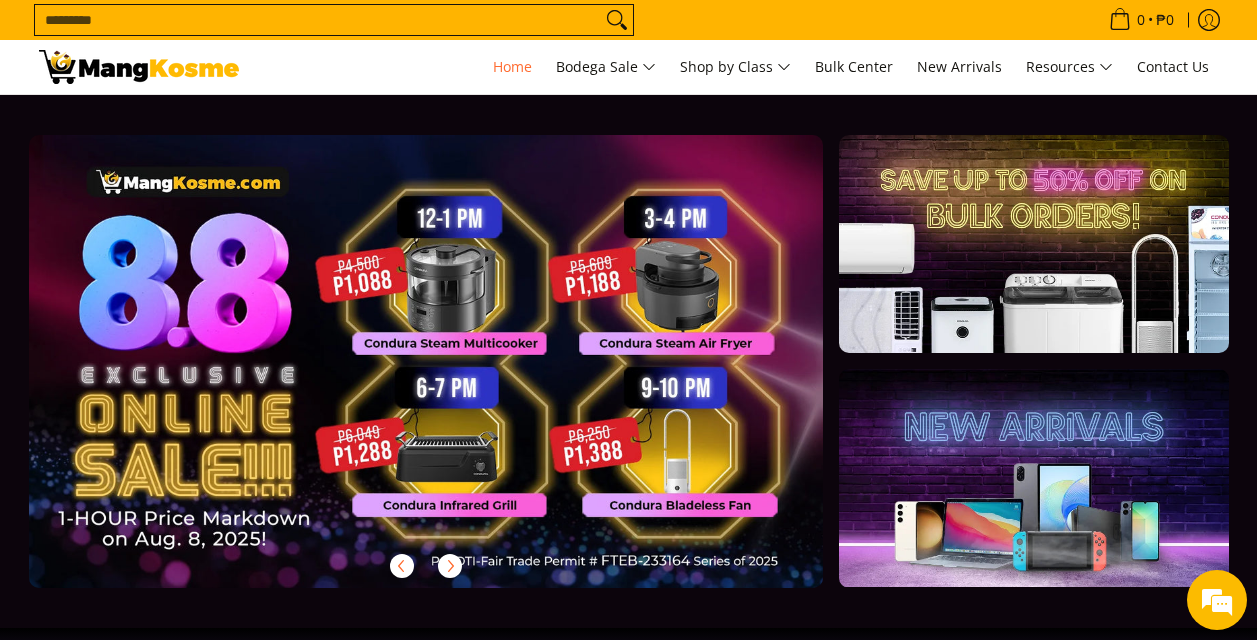 scroll, scrollTop: 72, scrollLeft: 0, axis: vertical 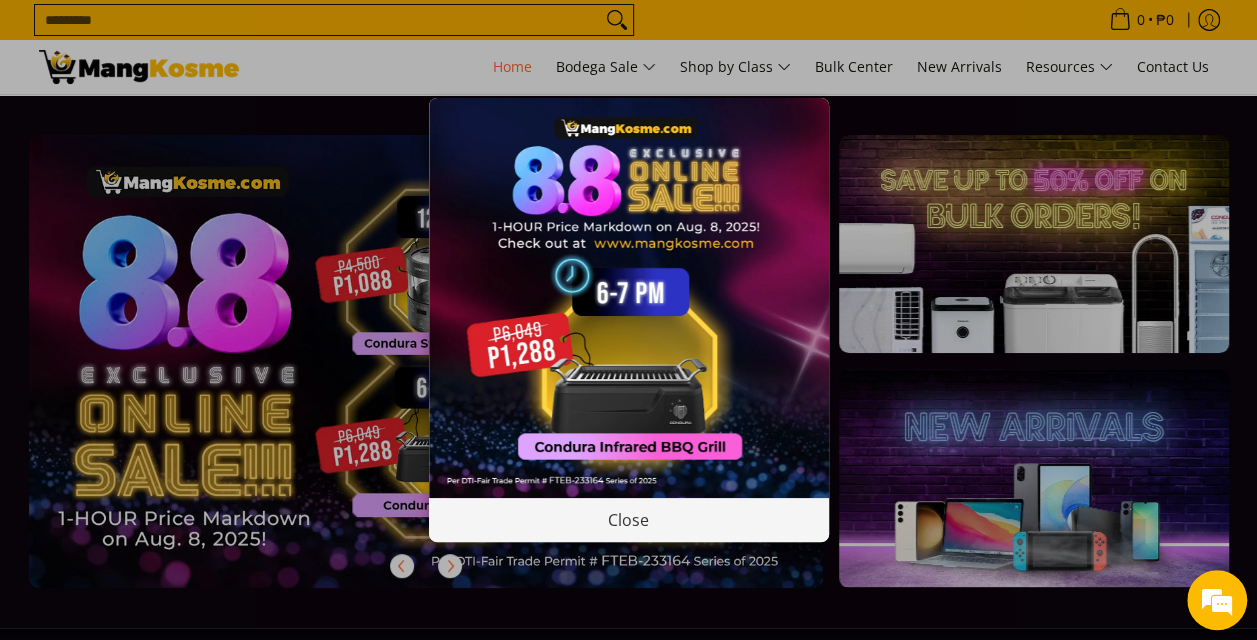 click at bounding box center [629, 298] 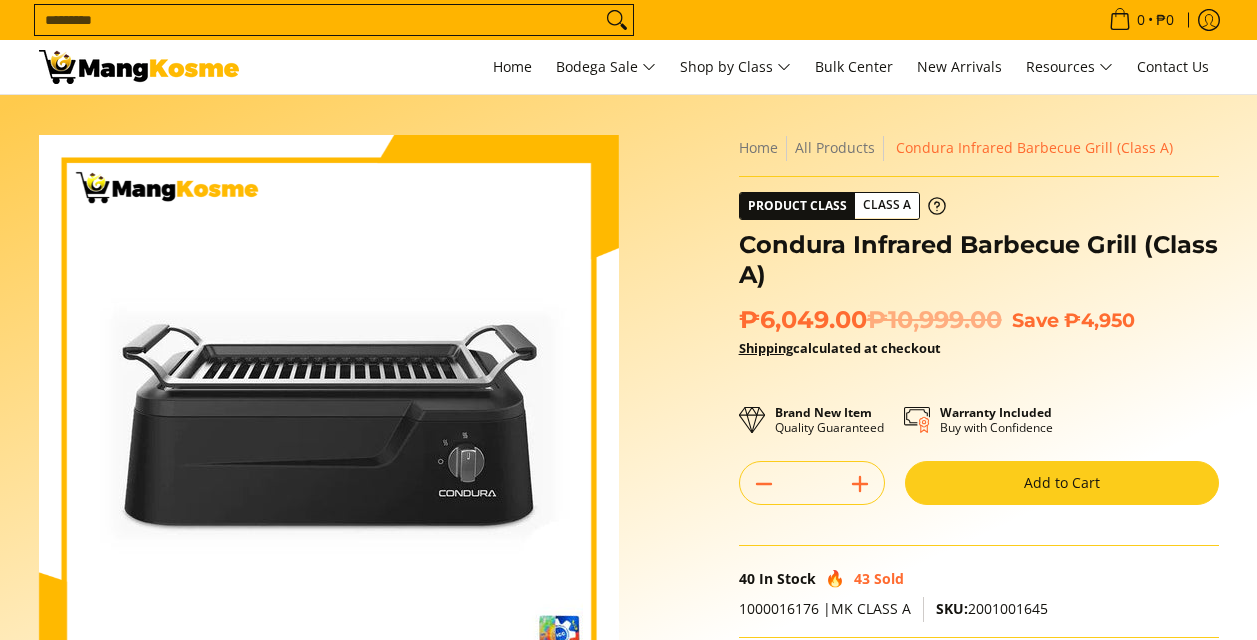 scroll, scrollTop: 6, scrollLeft: 0, axis: vertical 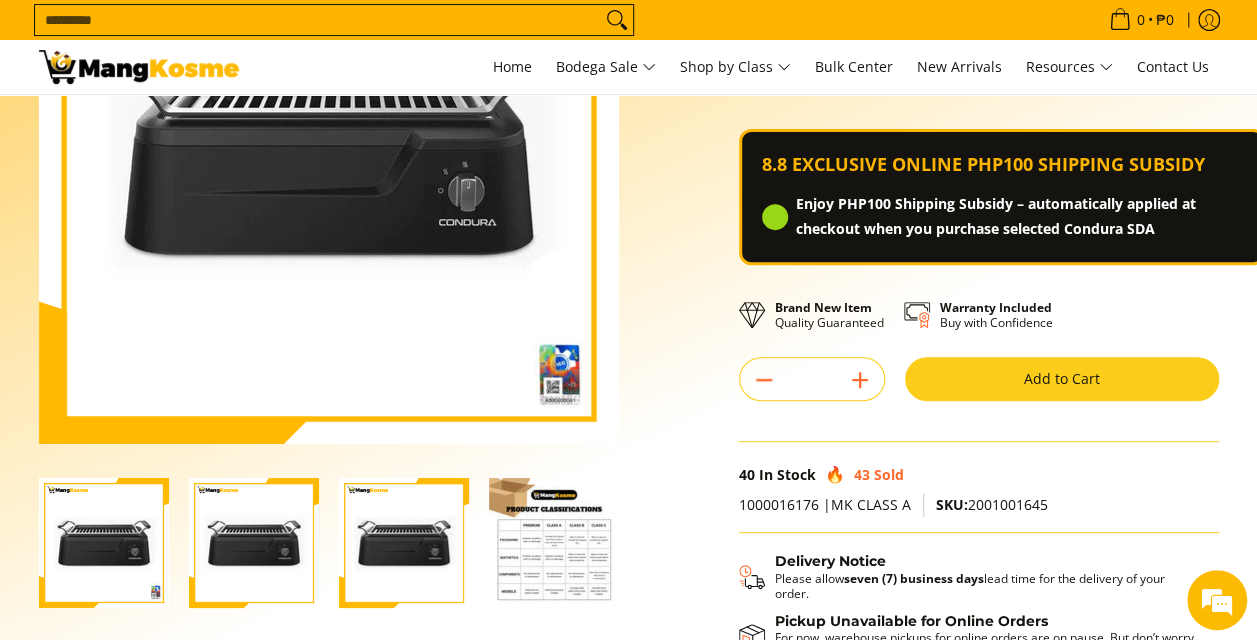 click on "Add to Cart" at bounding box center (1062, 379) 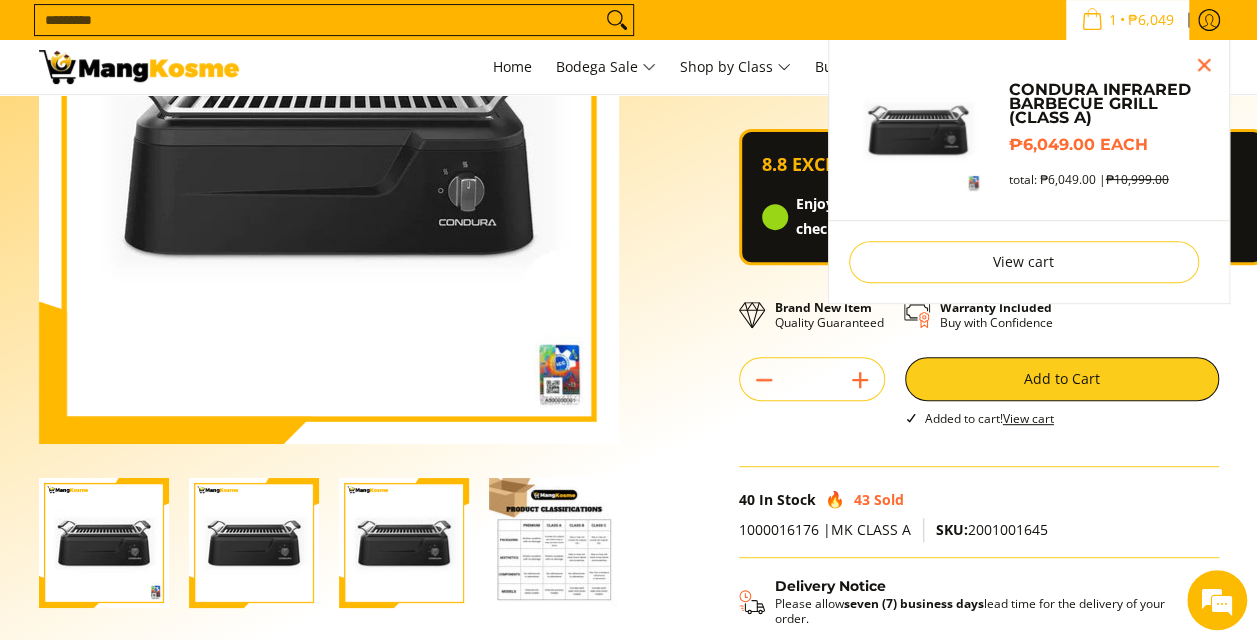 scroll, scrollTop: 216, scrollLeft: 0, axis: vertical 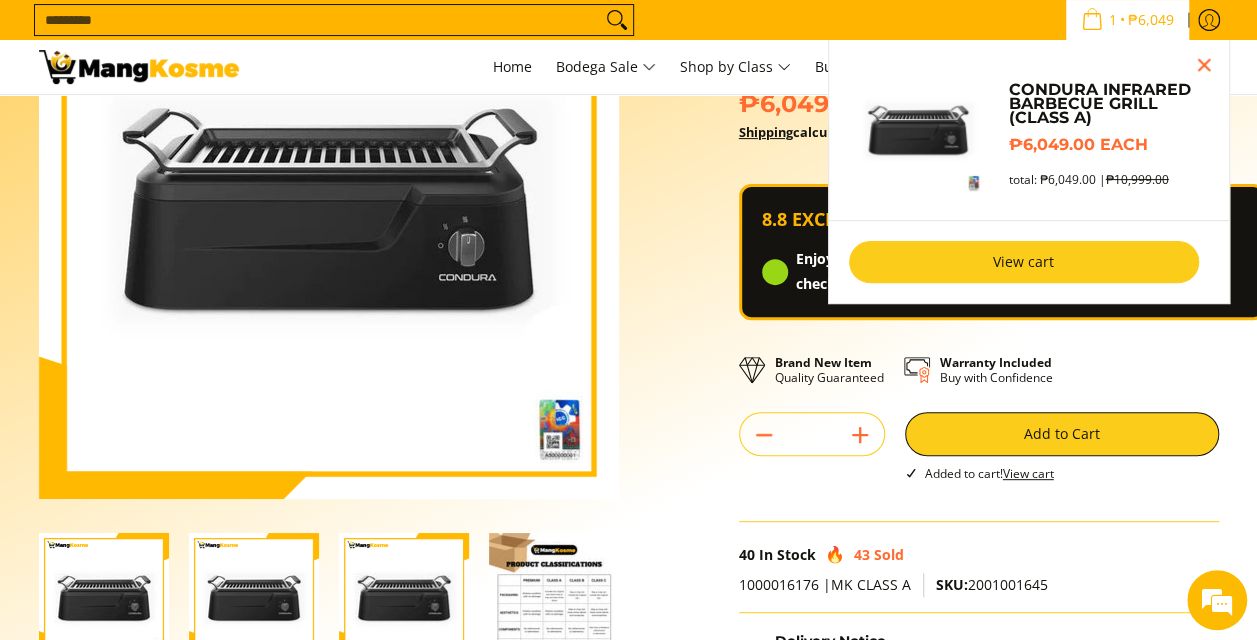 click on "View cart" at bounding box center (1024, 262) 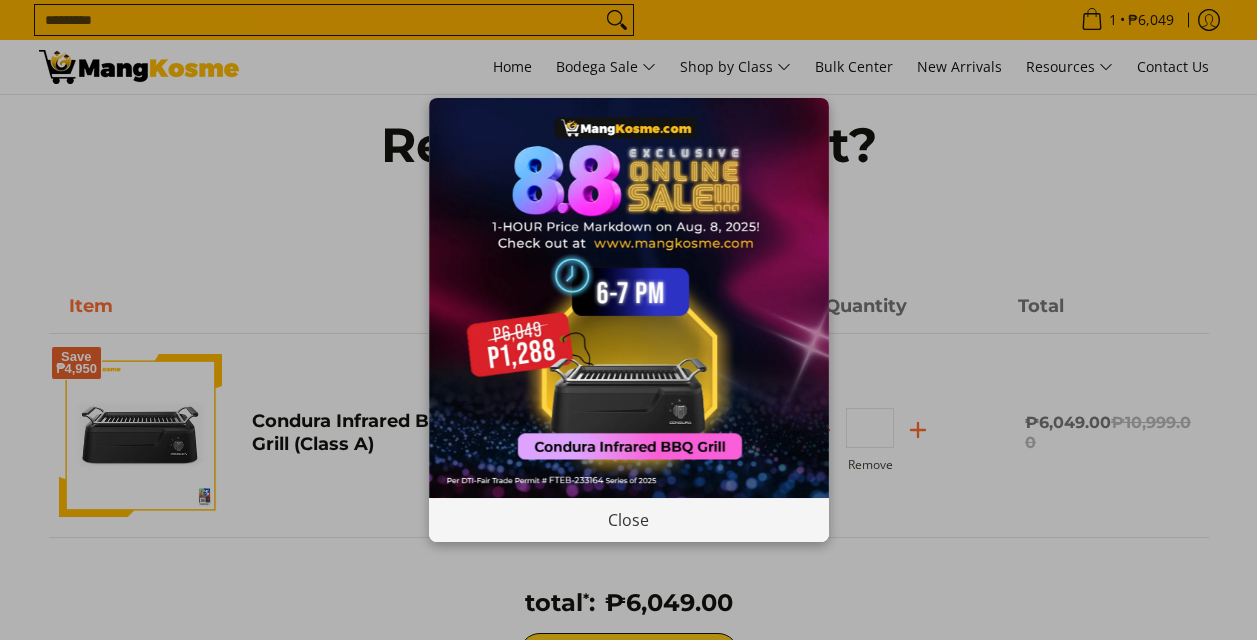 scroll, scrollTop: 0, scrollLeft: 0, axis: both 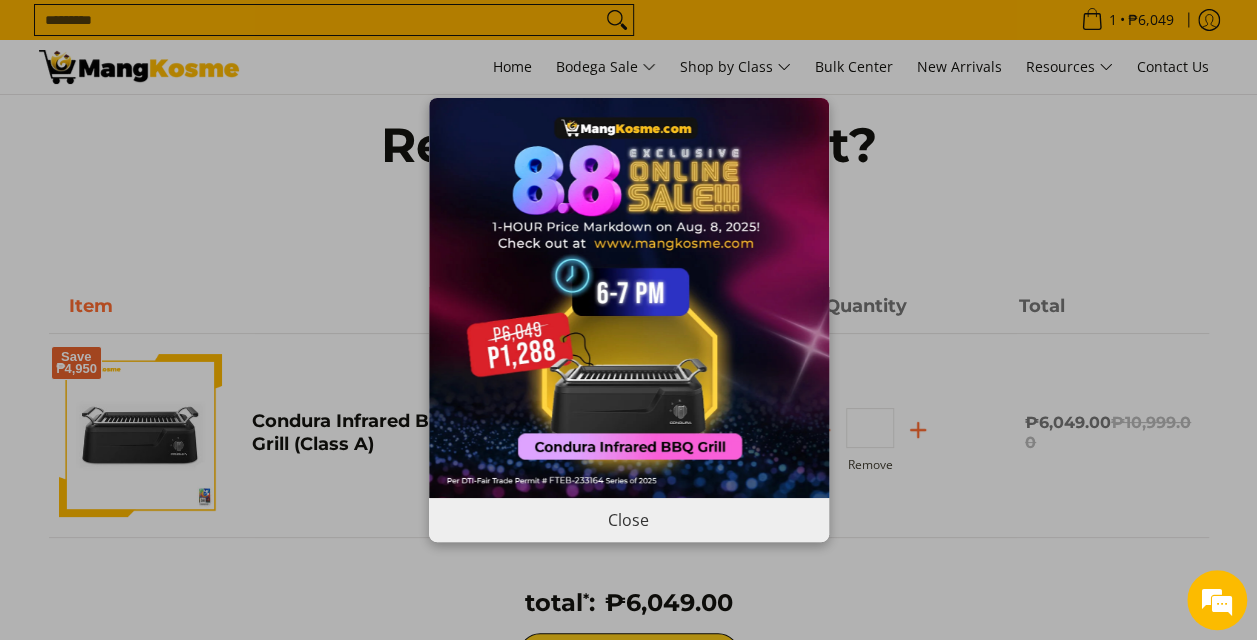 click on "Close" at bounding box center (629, 519) 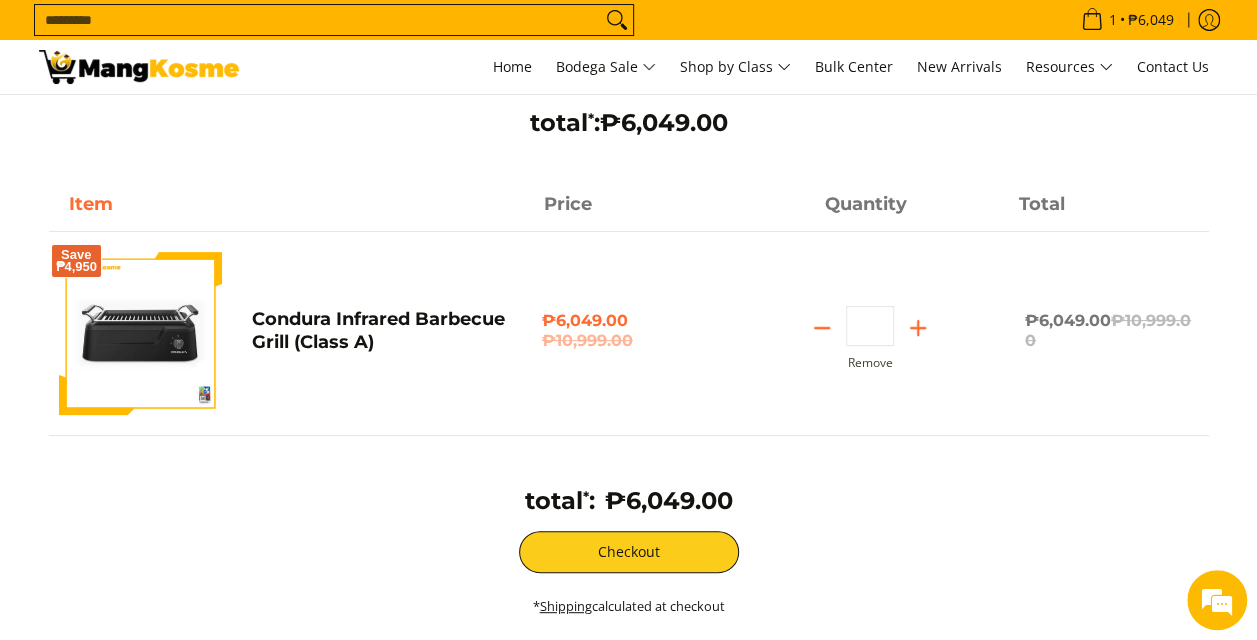 scroll, scrollTop: 101, scrollLeft: 0, axis: vertical 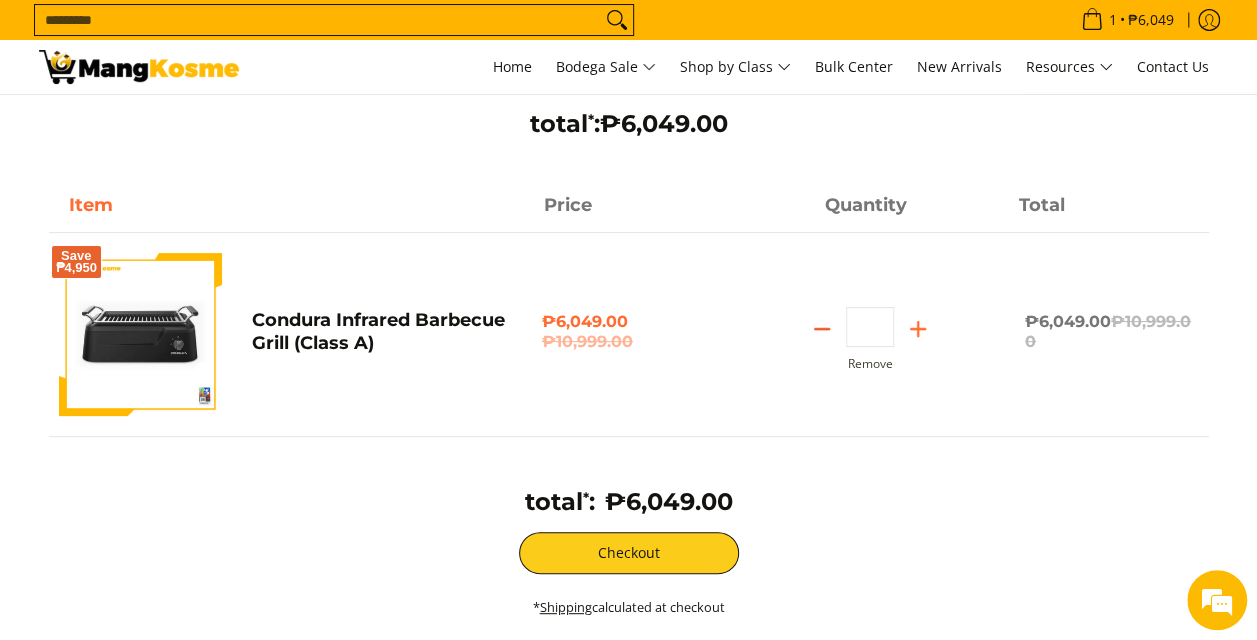 click 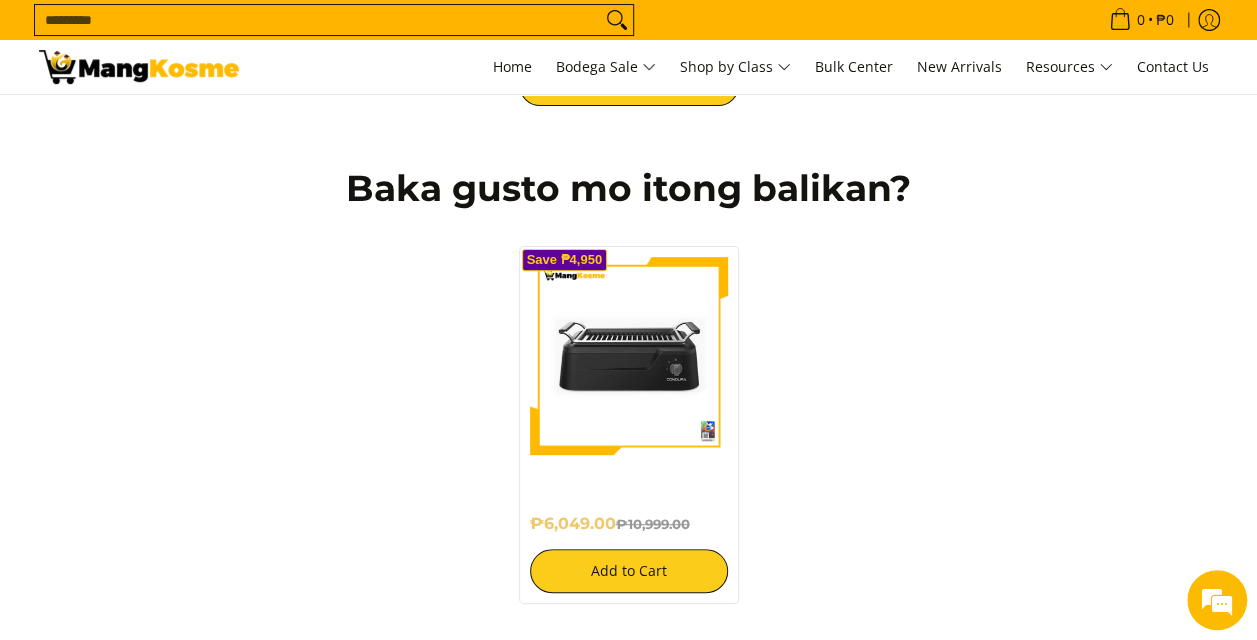 scroll, scrollTop: 112, scrollLeft: 0, axis: vertical 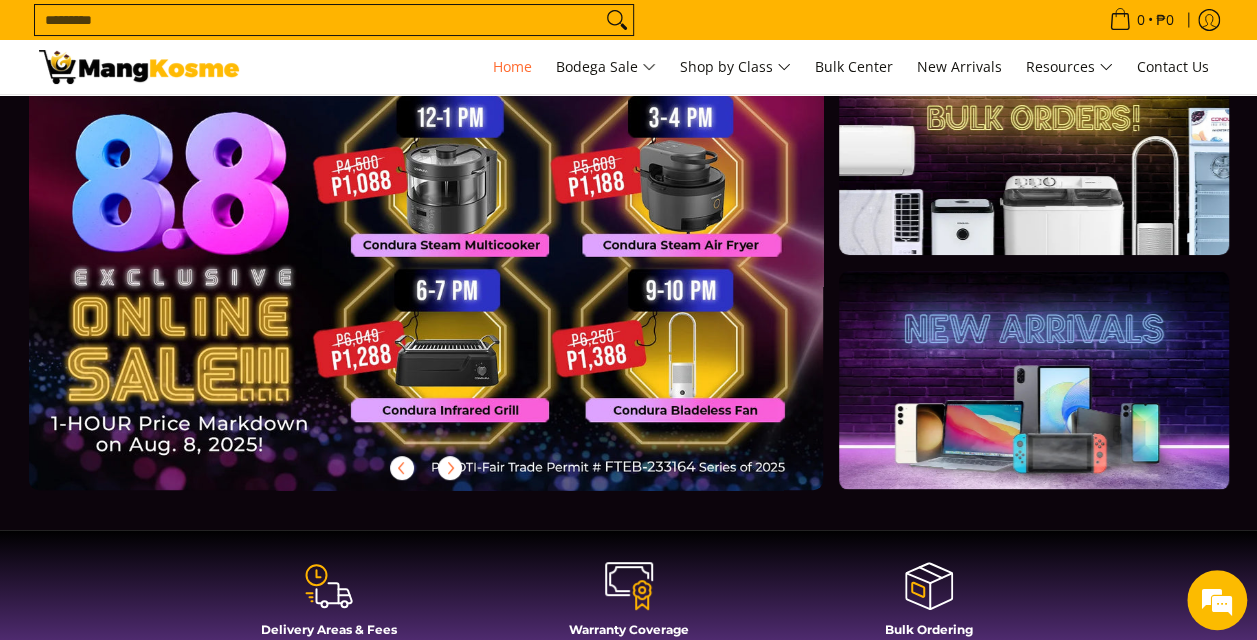 click at bounding box center (458, 279) 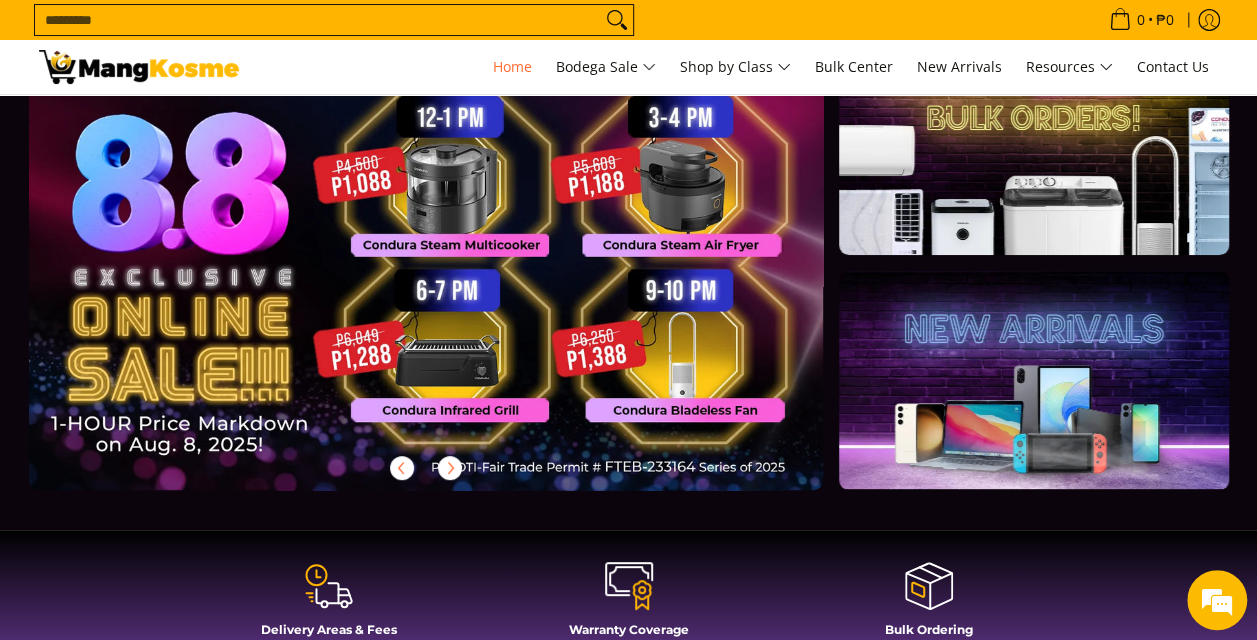 click at bounding box center (458, 279) 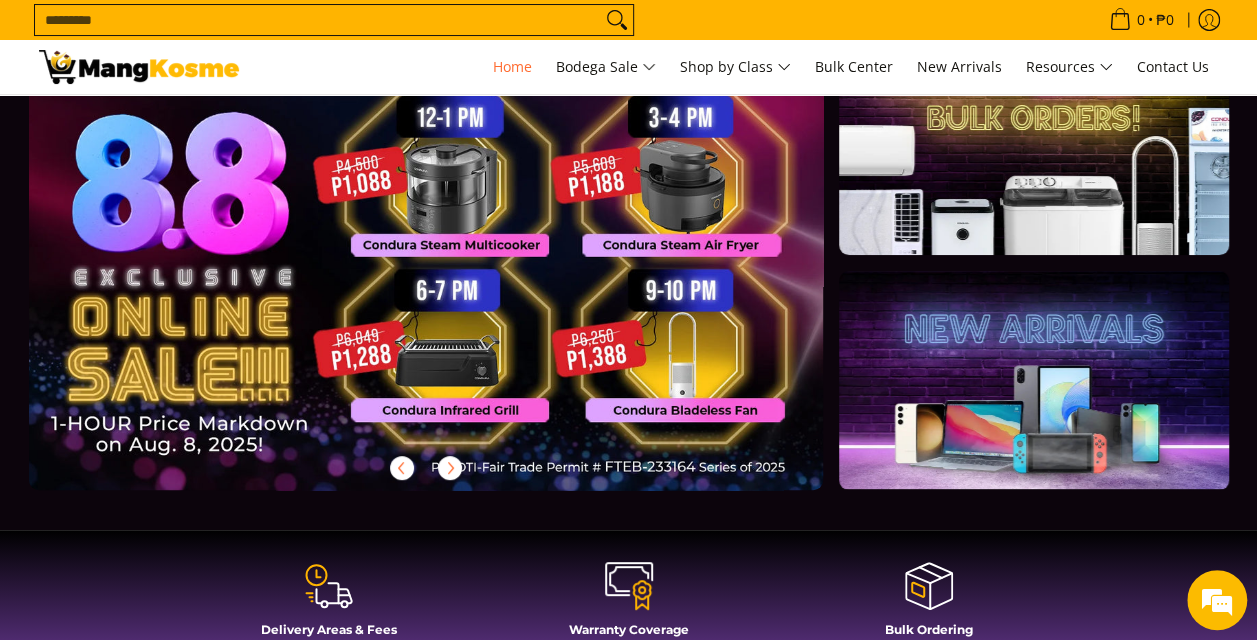 scroll, scrollTop: 0, scrollLeft: 0, axis: both 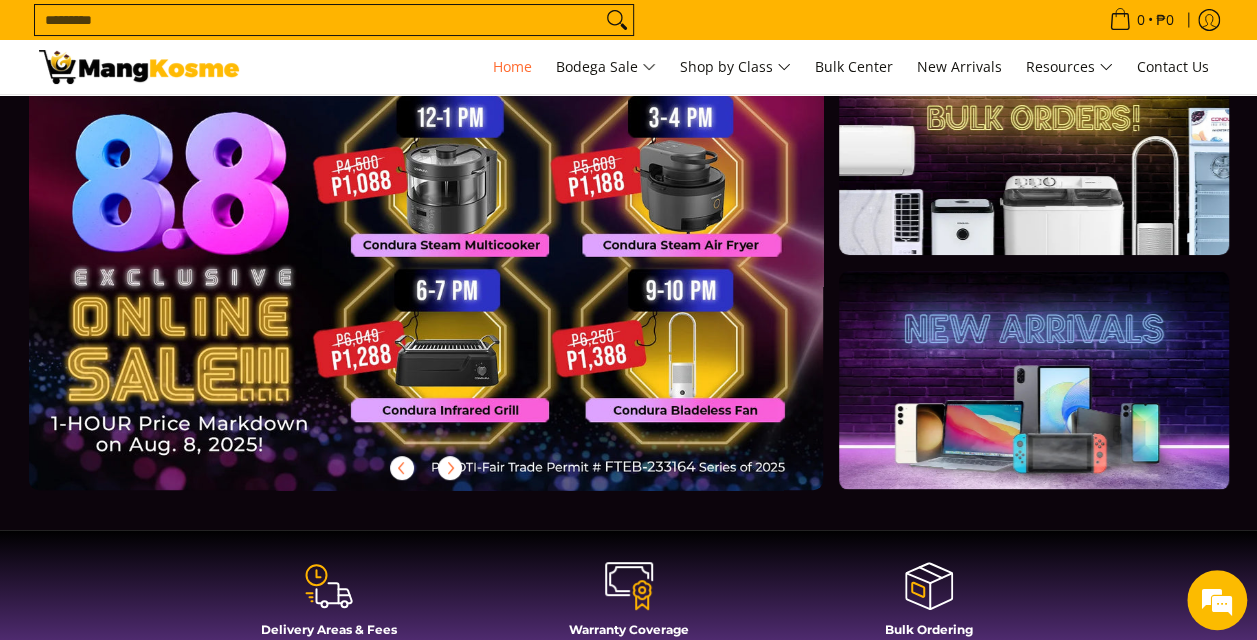 click at bounding box center (458, 279) 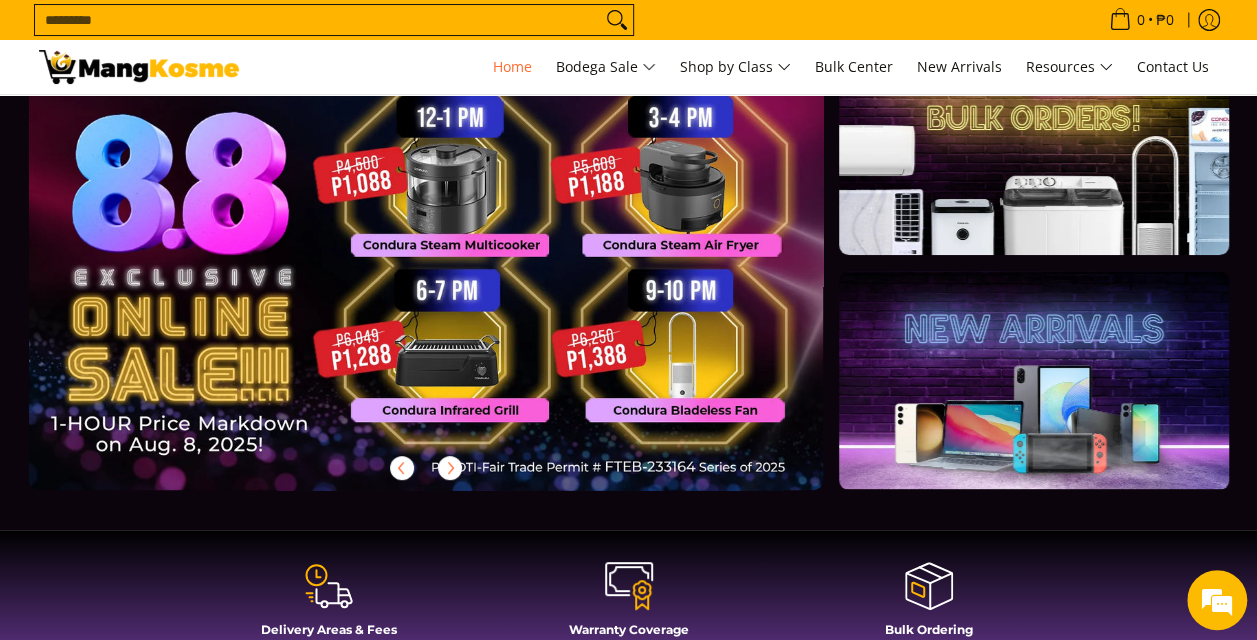click at bounding box center (458, 279) 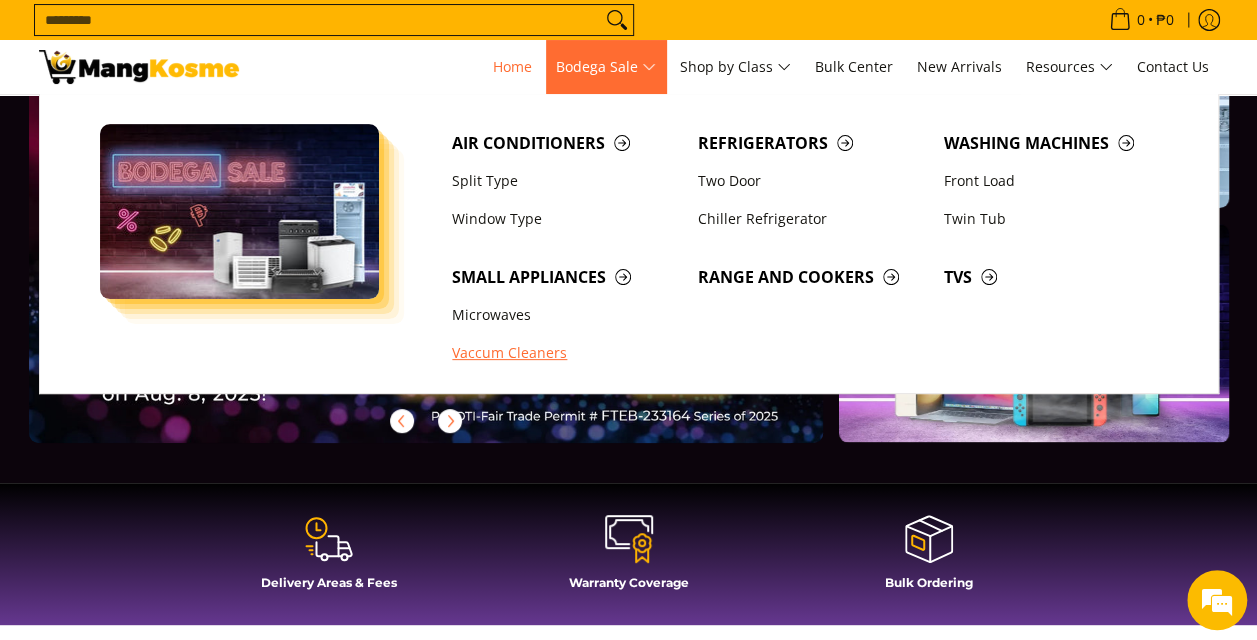 scroll, scrollTop: 144, scrollLeft: 0, axis: vertical 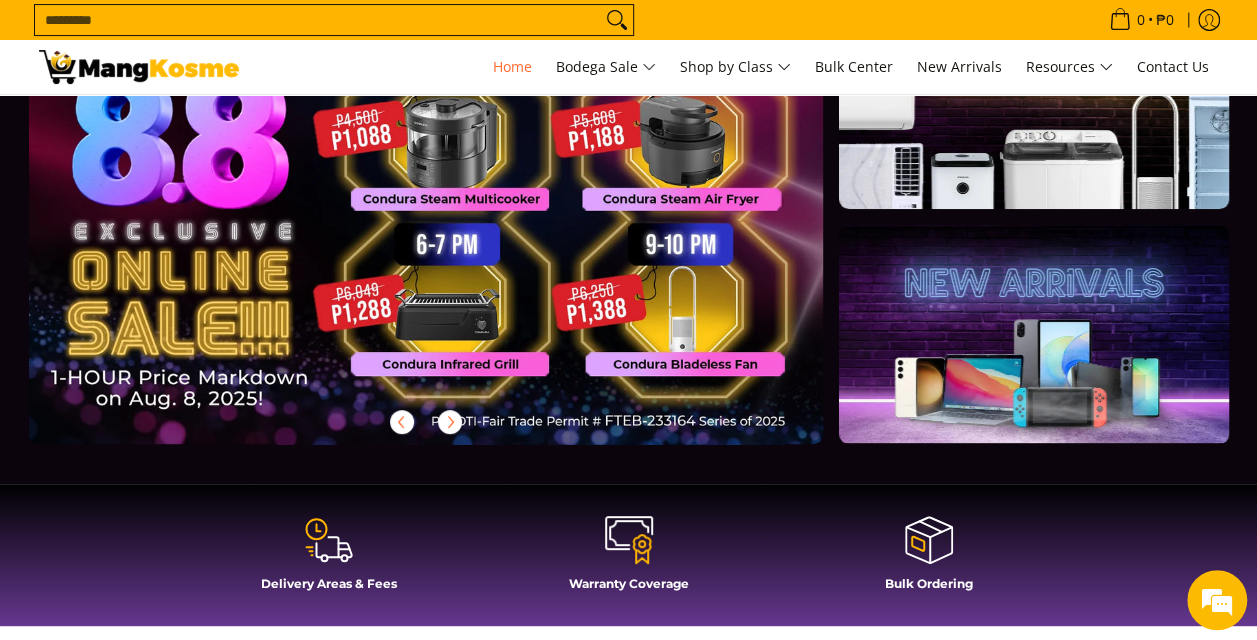 click at bounding box center (426, 422) 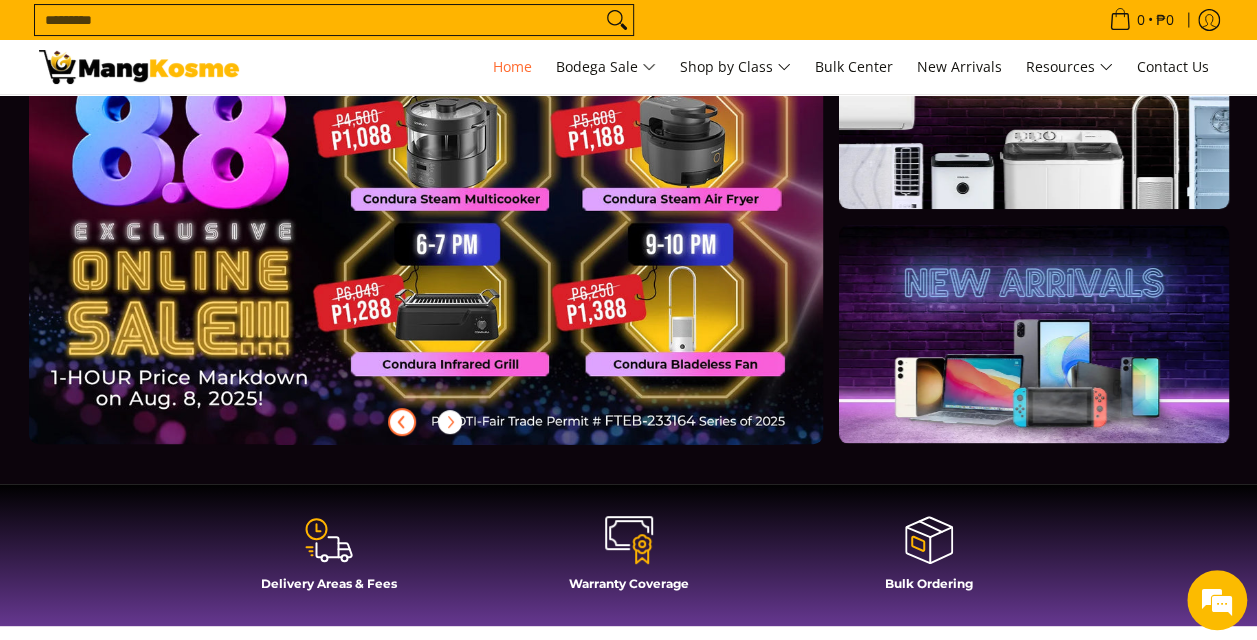 click at bounding box center [402, 422] 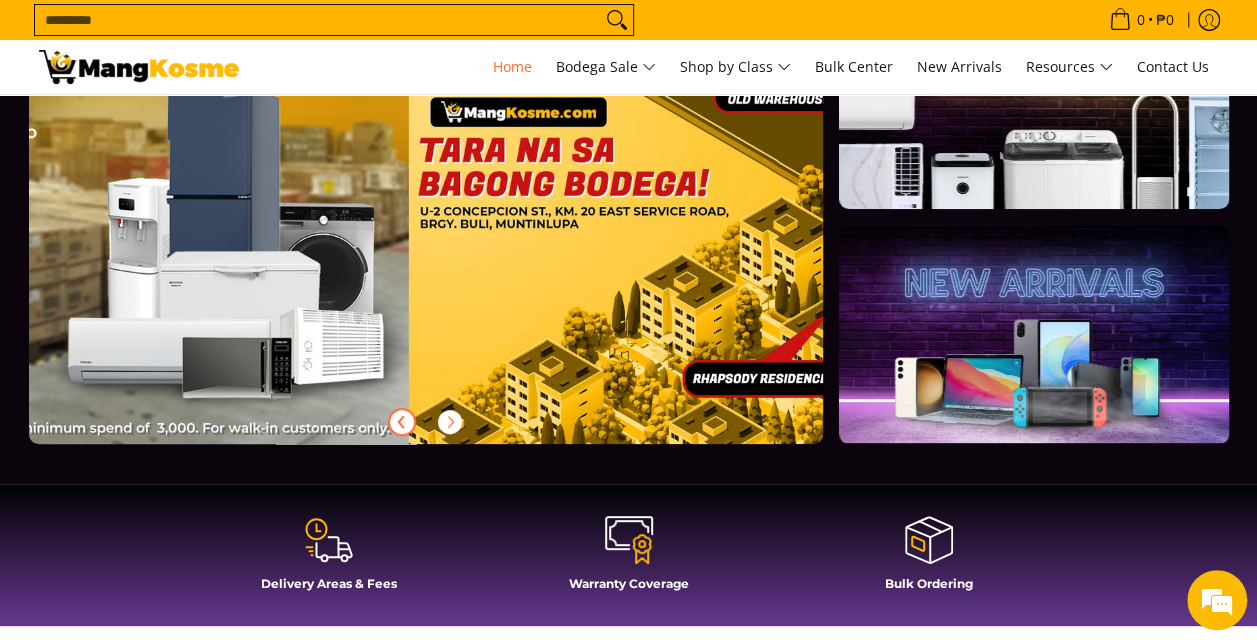scroll, scrollTop: 0, scrollLeft: 3244, axis: horizontal 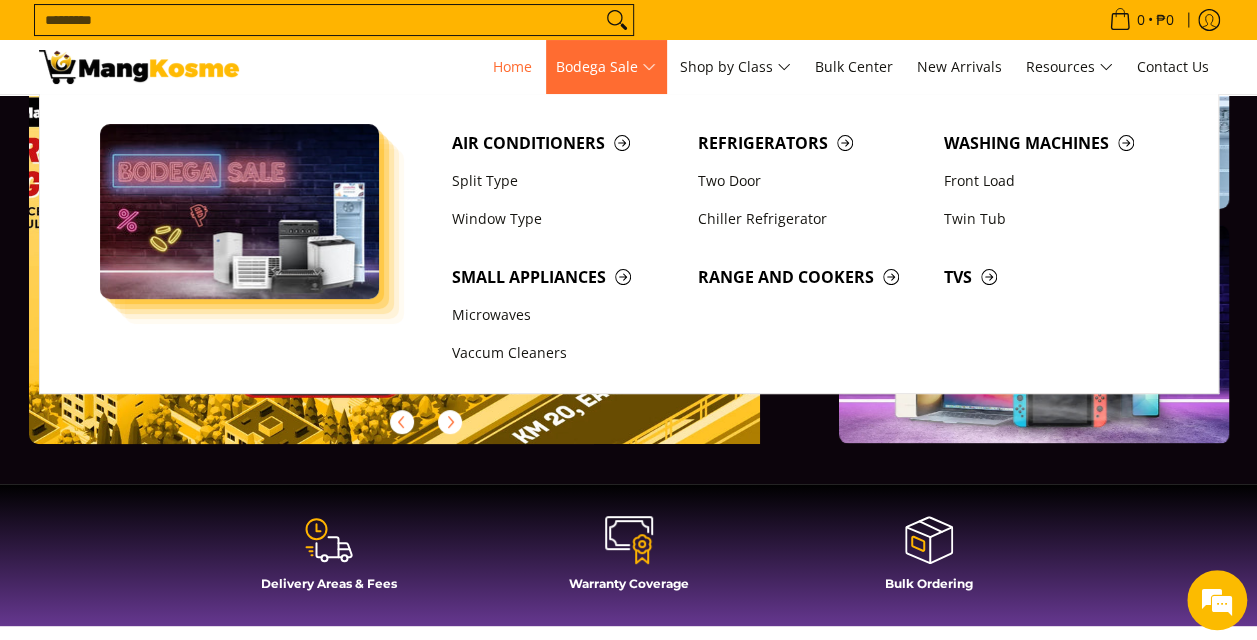 click on "Bodega Sale" at bounding box center (606, 67) 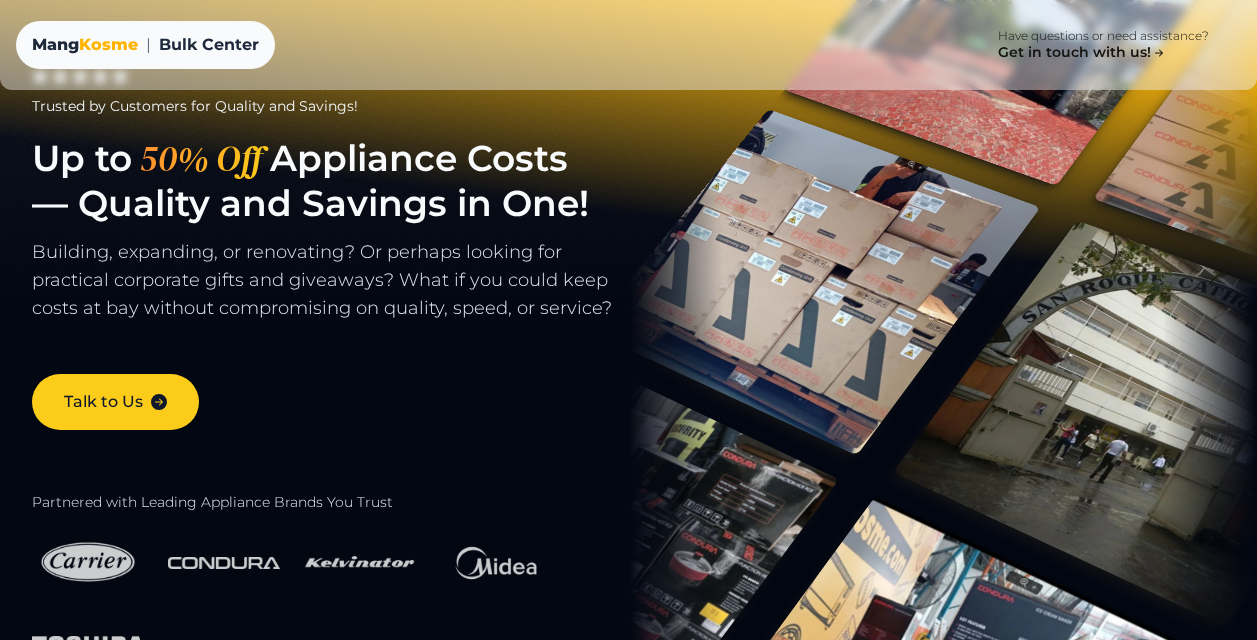 scroll, scrollTop: 93, scrollLeft: 0, axis: vertical 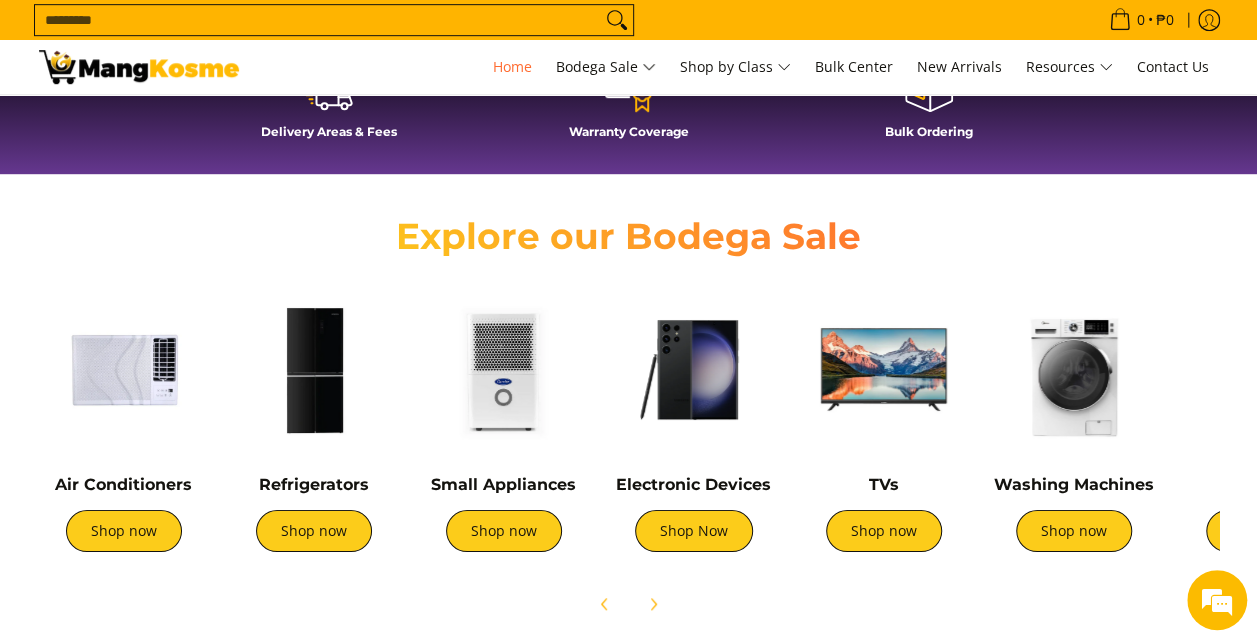 click at bounding box center (139, 67) 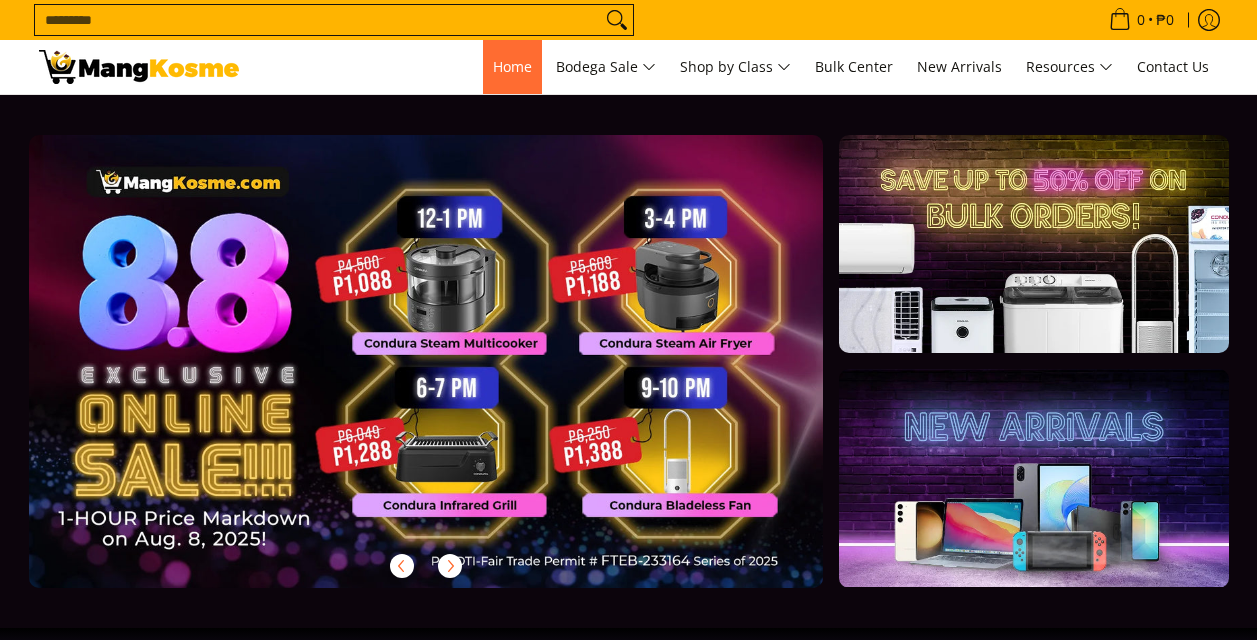 scroll, scrollTop: 0, scrollLeft: 0, axis: both 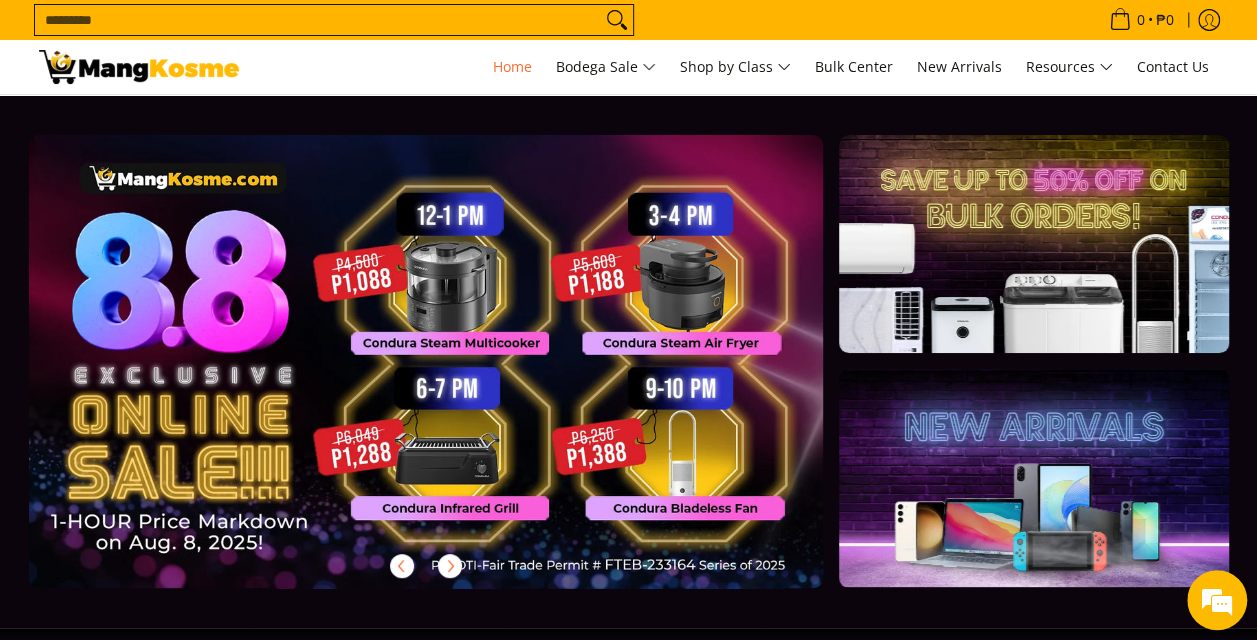 click at bounding box center (458, 377) 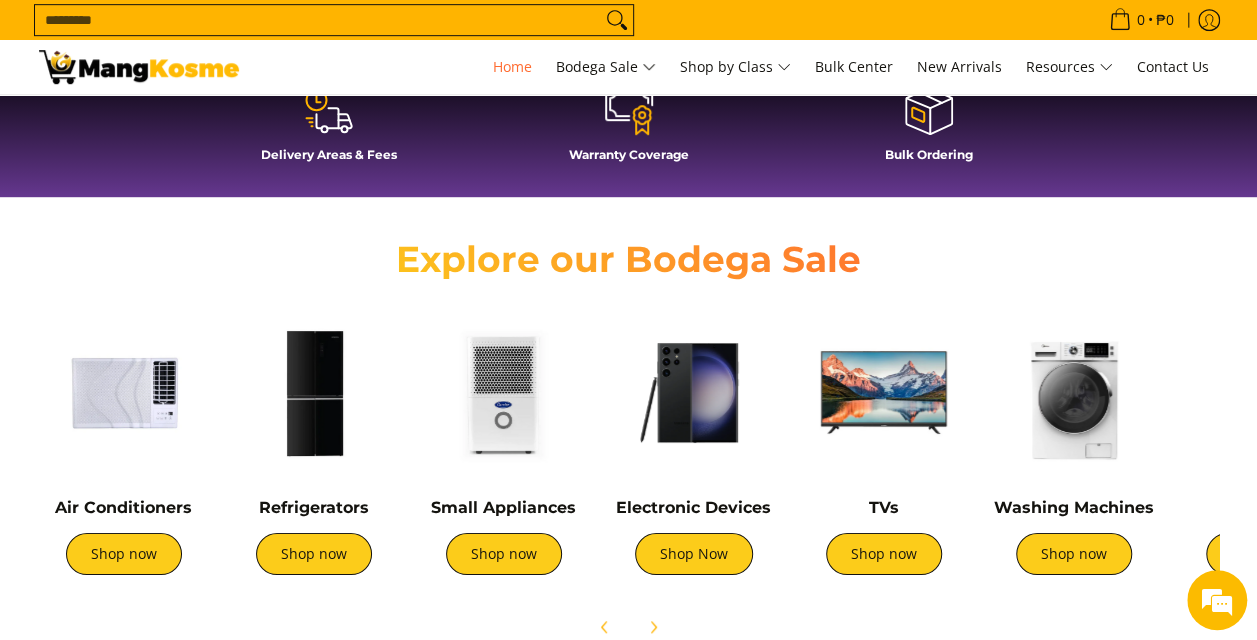 scroll, scrollTop: 0, scrollLeft: 0, axis: both 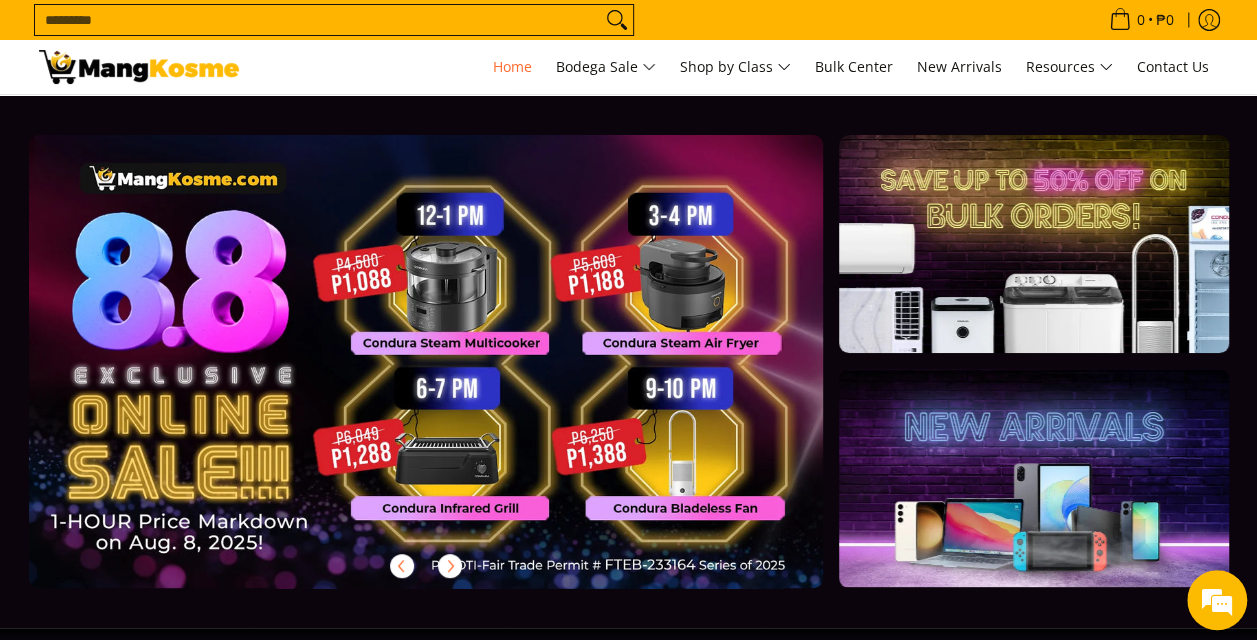 click at bounding box center (458, 377) 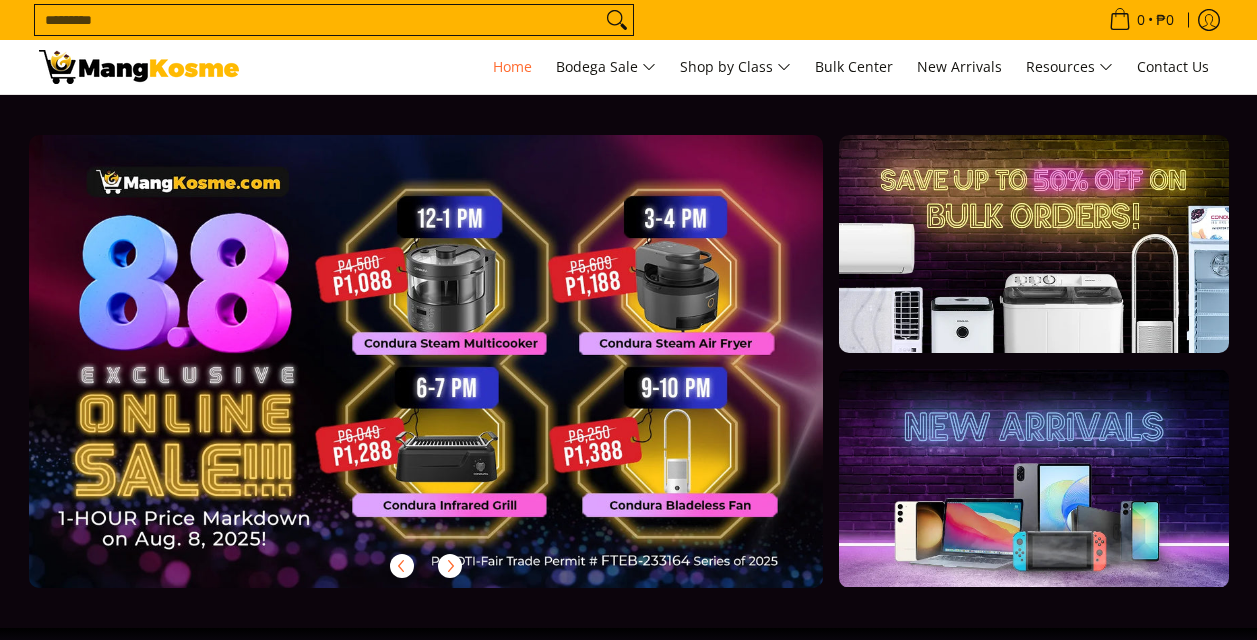 scroll, scrollTop: 0, scrollLeft: 0, axis: both 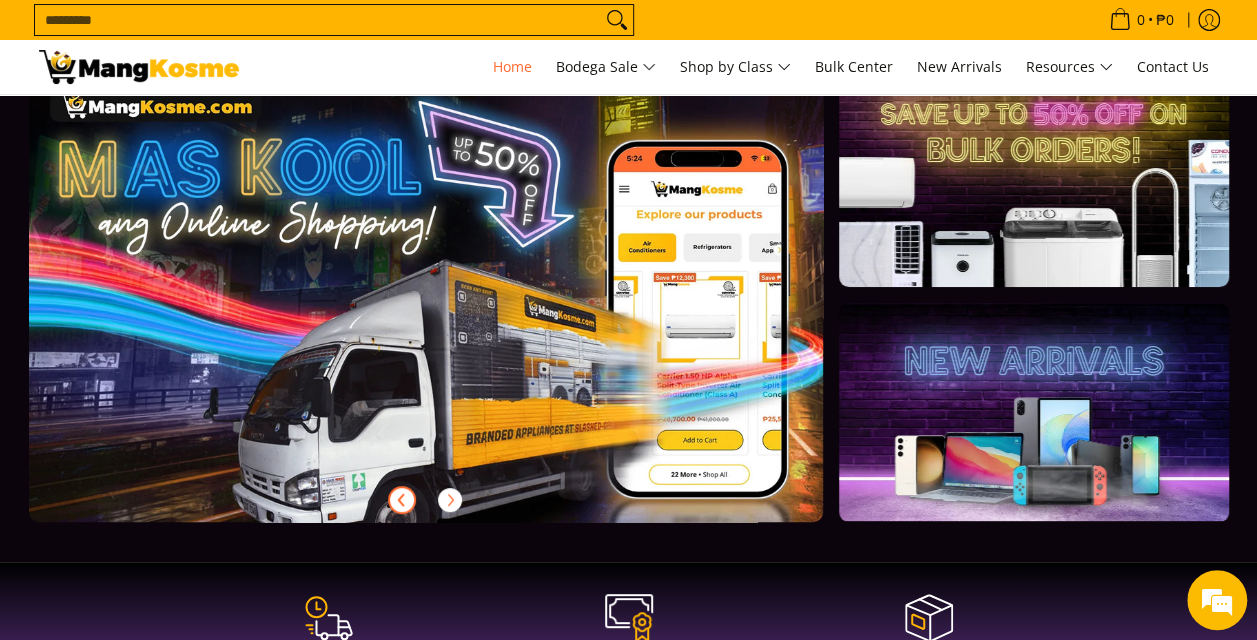 click 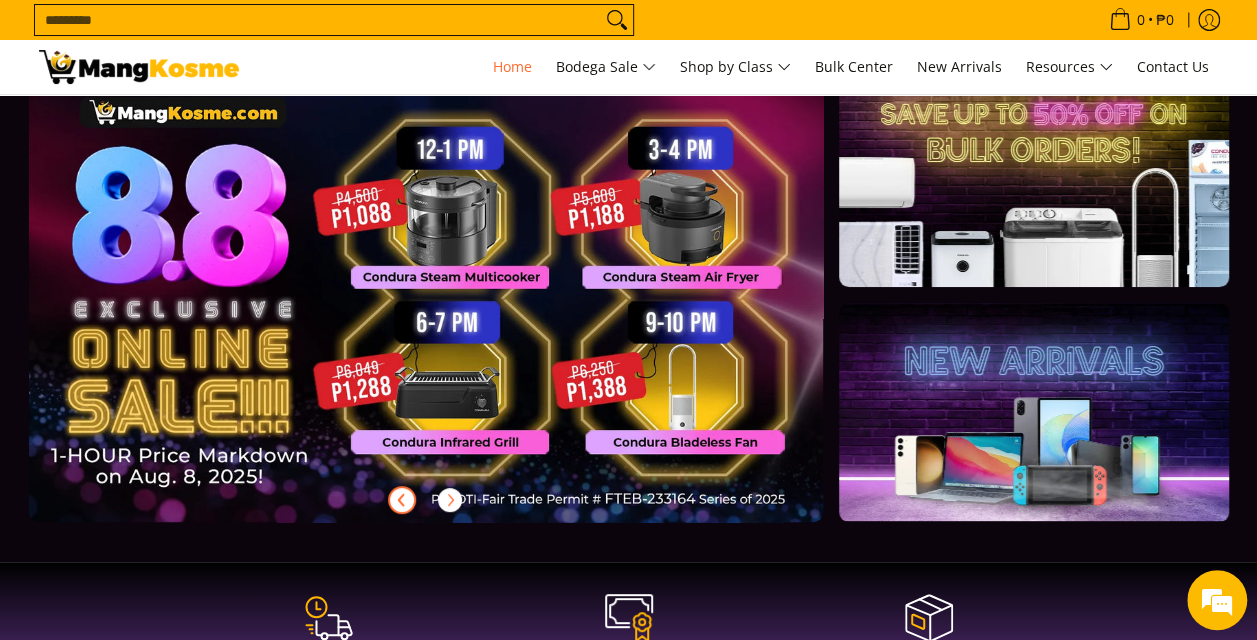 scroll, scrollTop: 0, scrollLeft: 0, axis: both 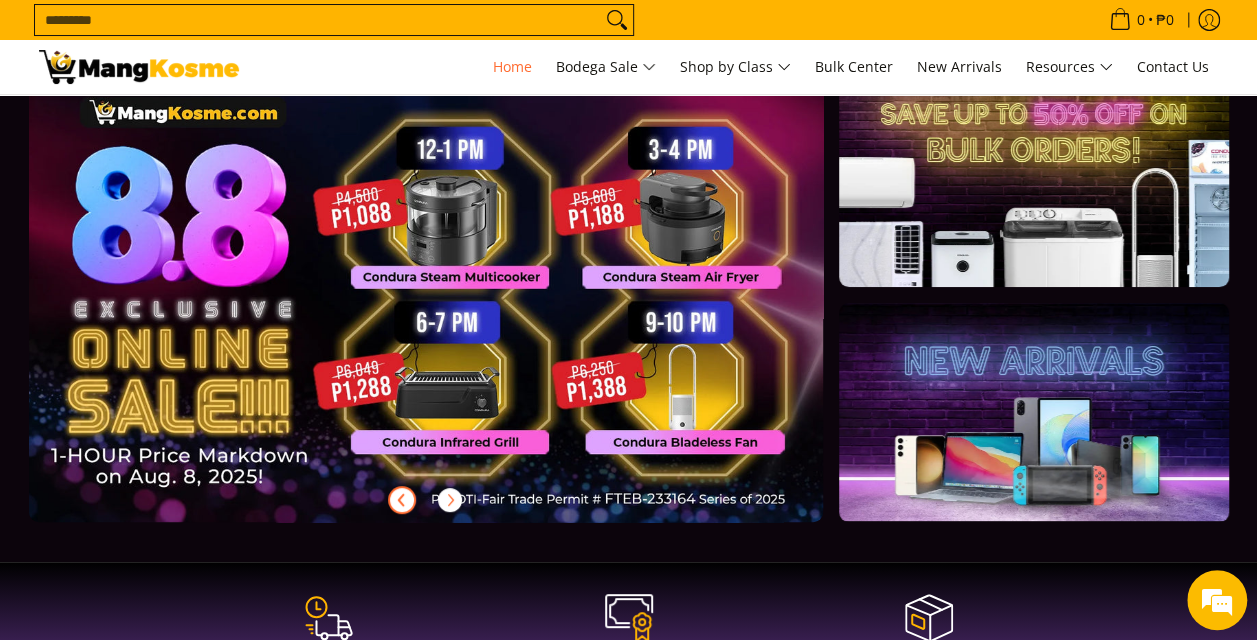 click at bounding box center (458, 311) 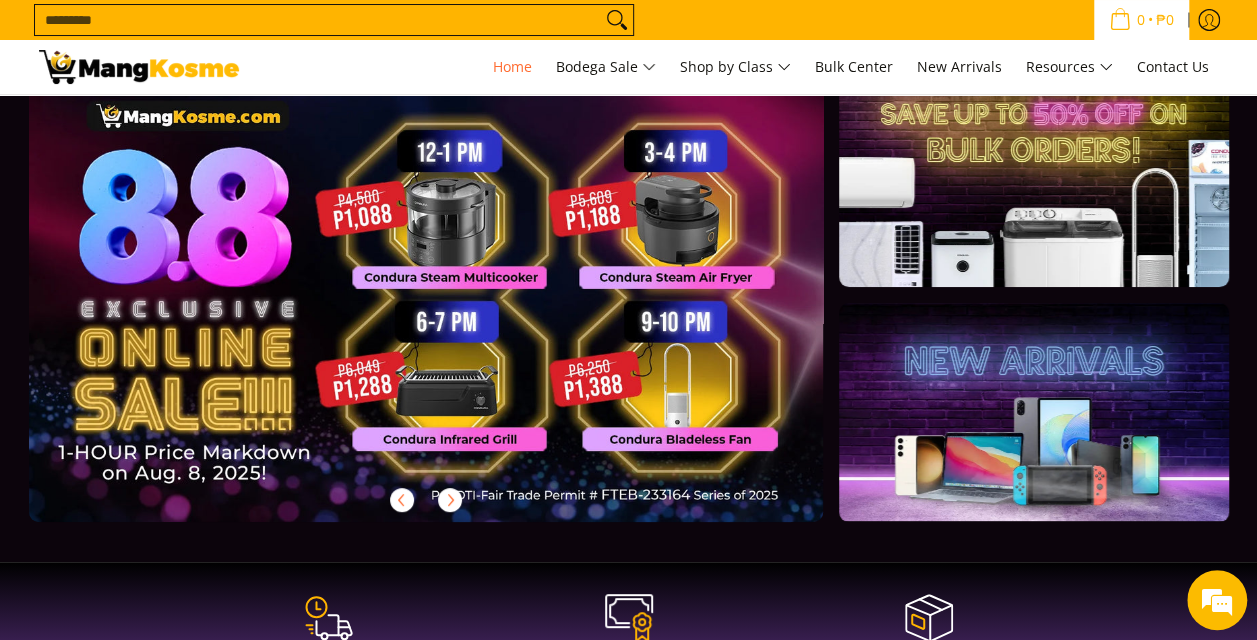 click on "0  •
₱0" at bounding box center [1141, 20] 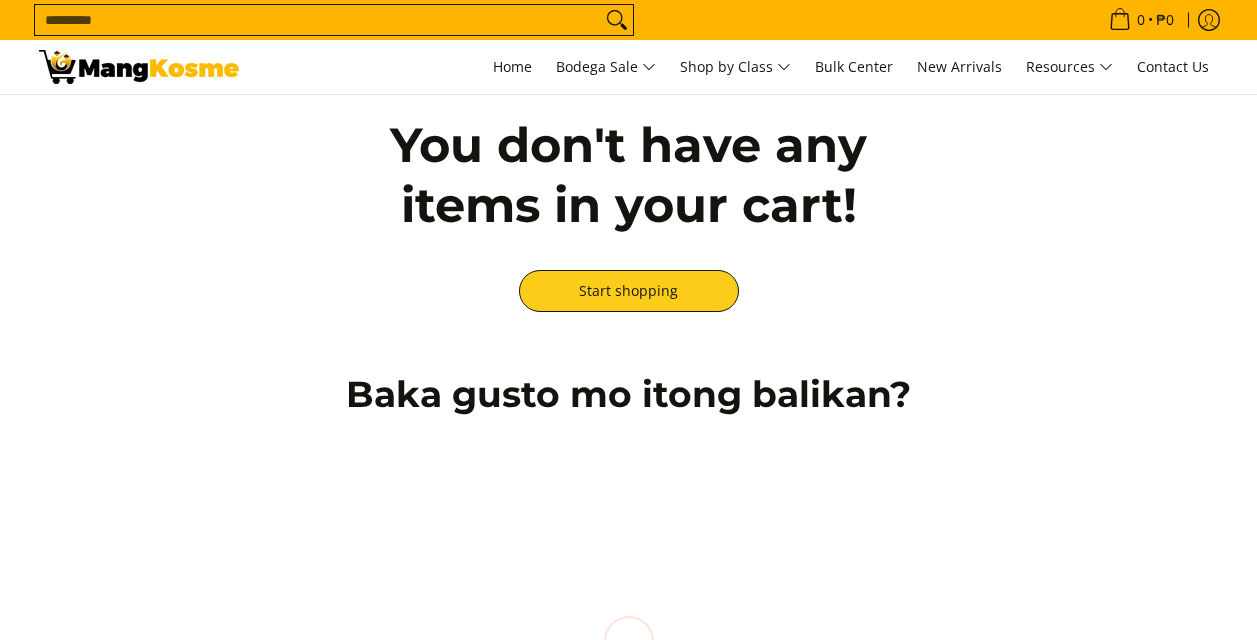 scroll, scrollTop: 0, scrollLeft: 0, axis: both 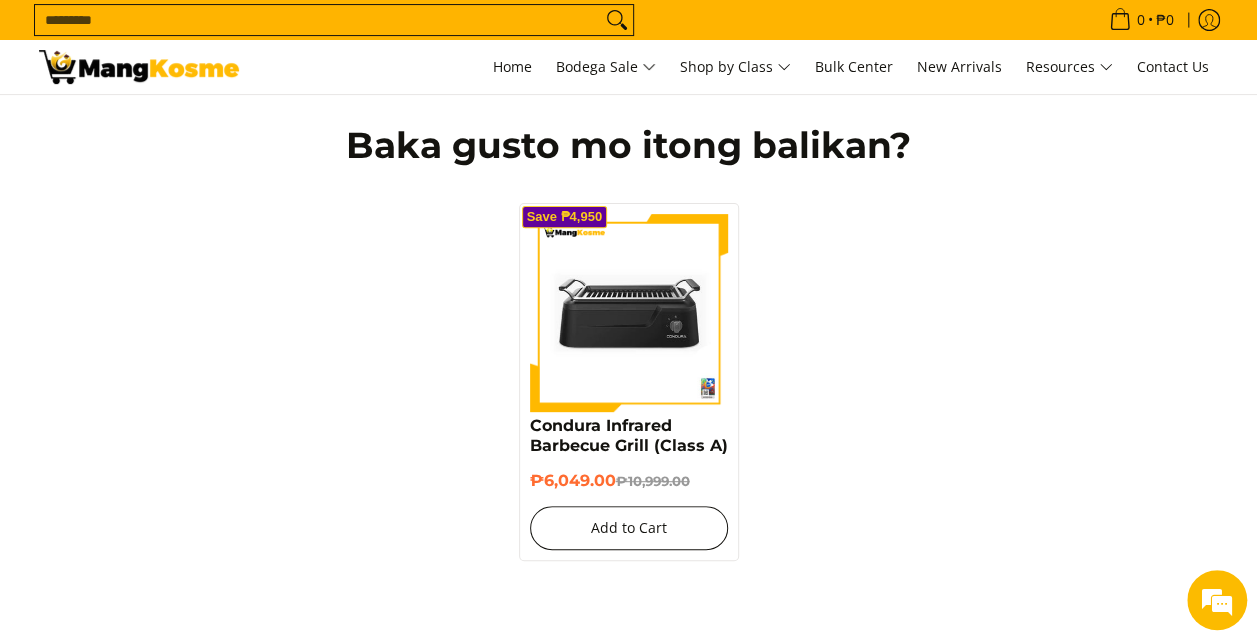 click on "Add to Cart" at bounding box center [629, 528] 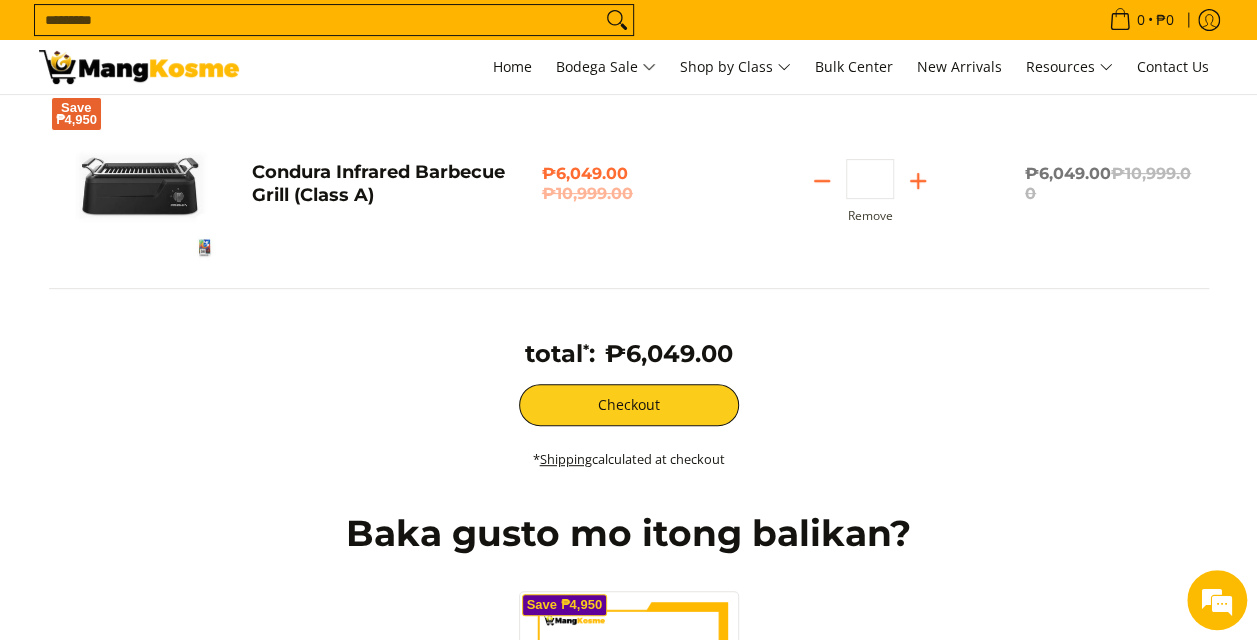 scroll, scrollTop: 636, scrollLeft: 0, axis: vertical 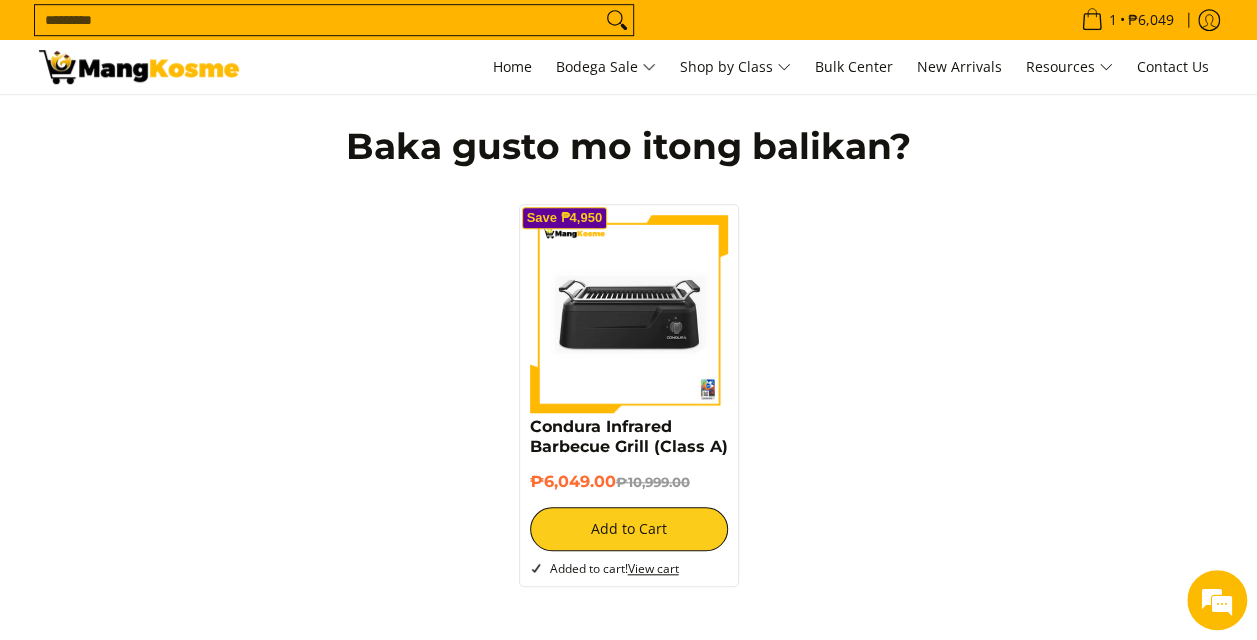 click on "View cart" at bounding box center (653, 568) 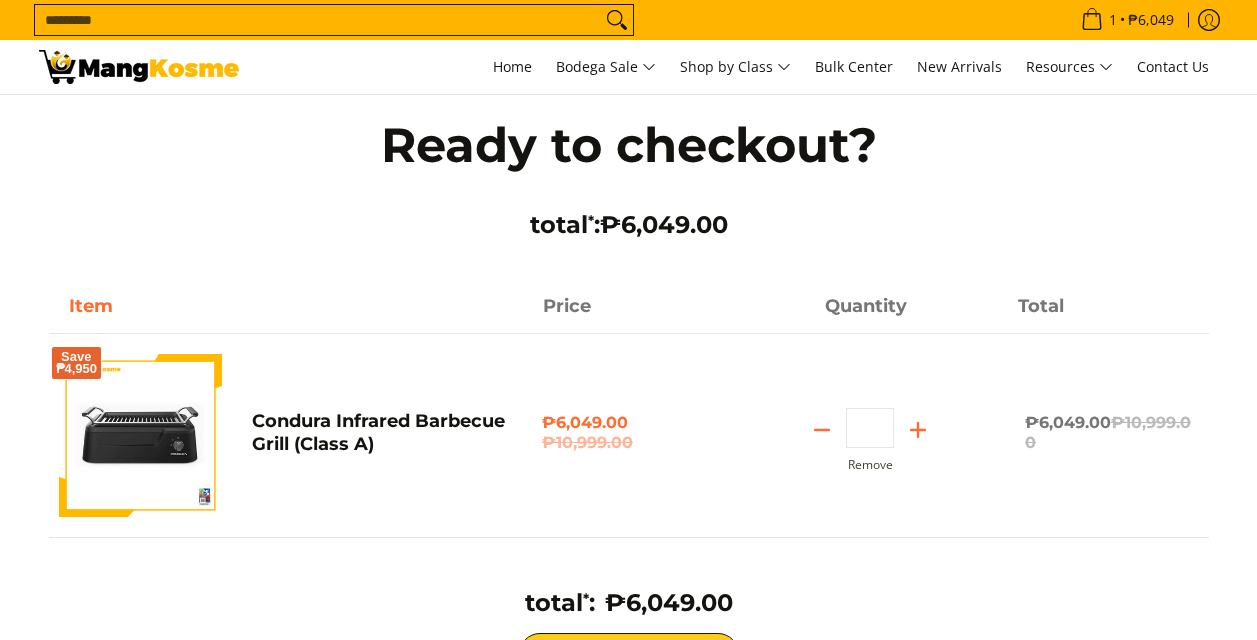 scroll, scrollTop: 0, scrollLeft: 0, axis: both 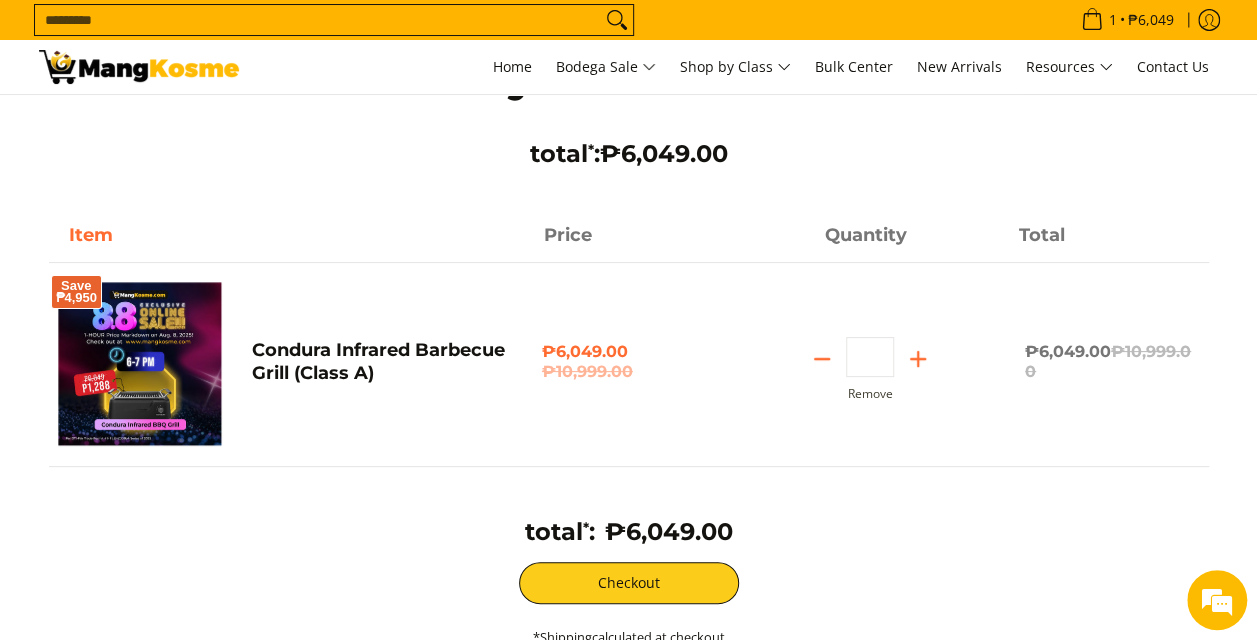 click on "Save ₱4,950
Condura Infrared Barbecue Grill (Class A)
₱6,049.00  ₱10,999.00
Quantity
*
.
Remove" at bounding box center (629, 345) 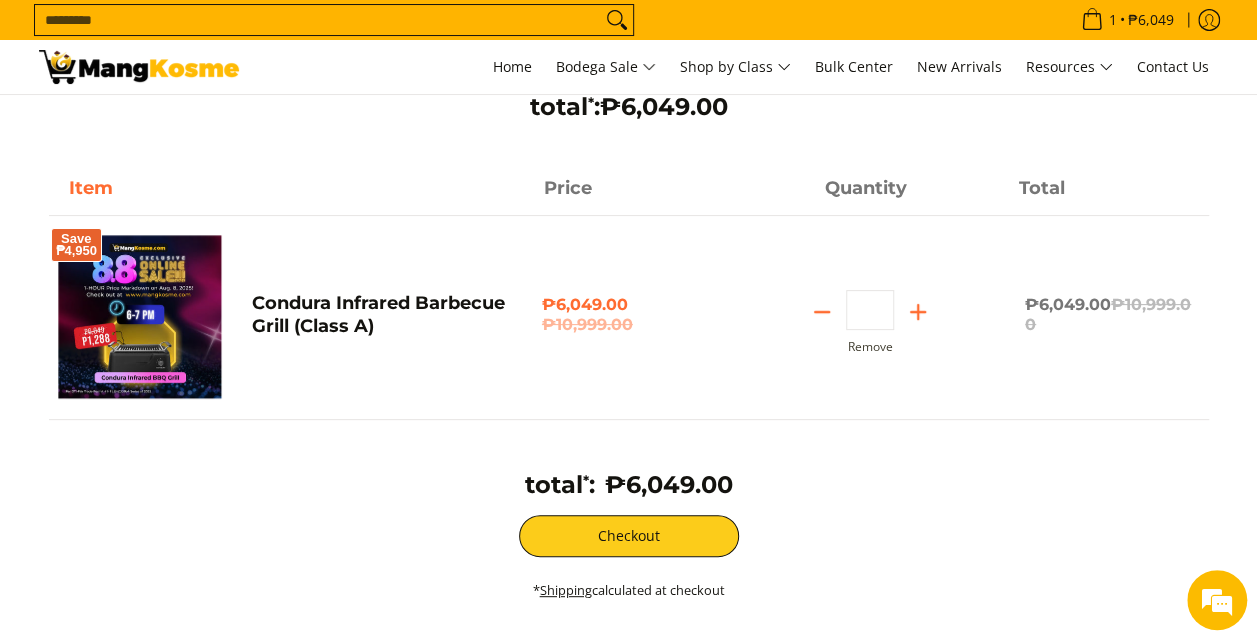 scroll, scrollTop: 107, scrollLeft: 0, axis: vertical 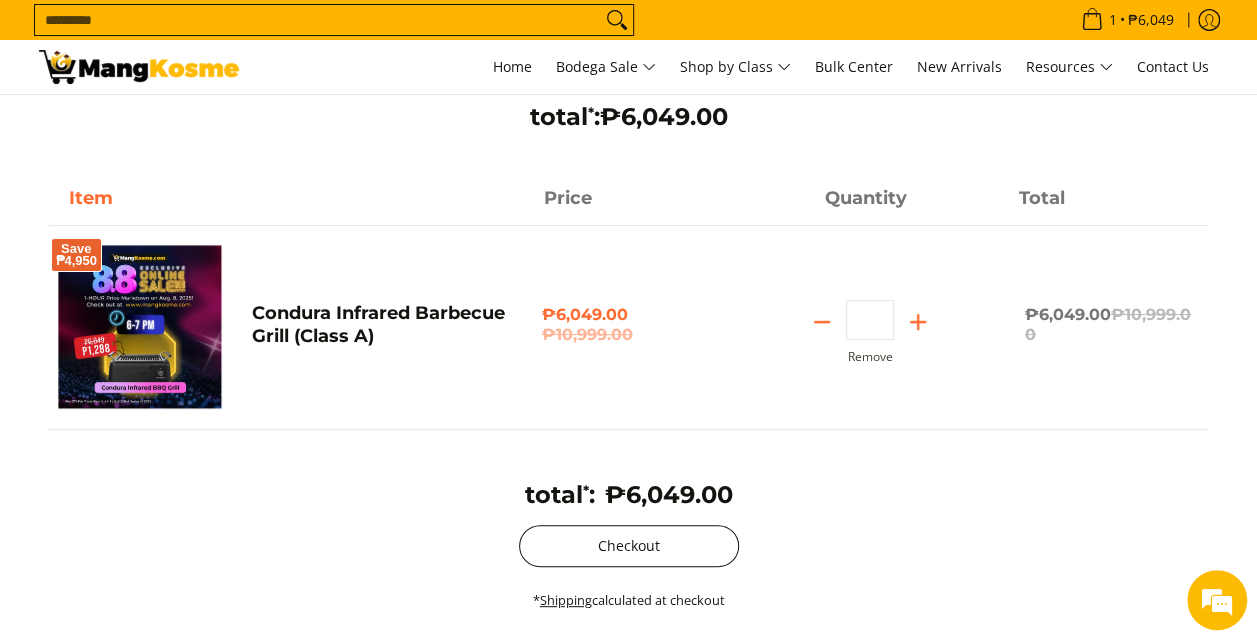 click on "Checkout" at bounding box center (629, 546) 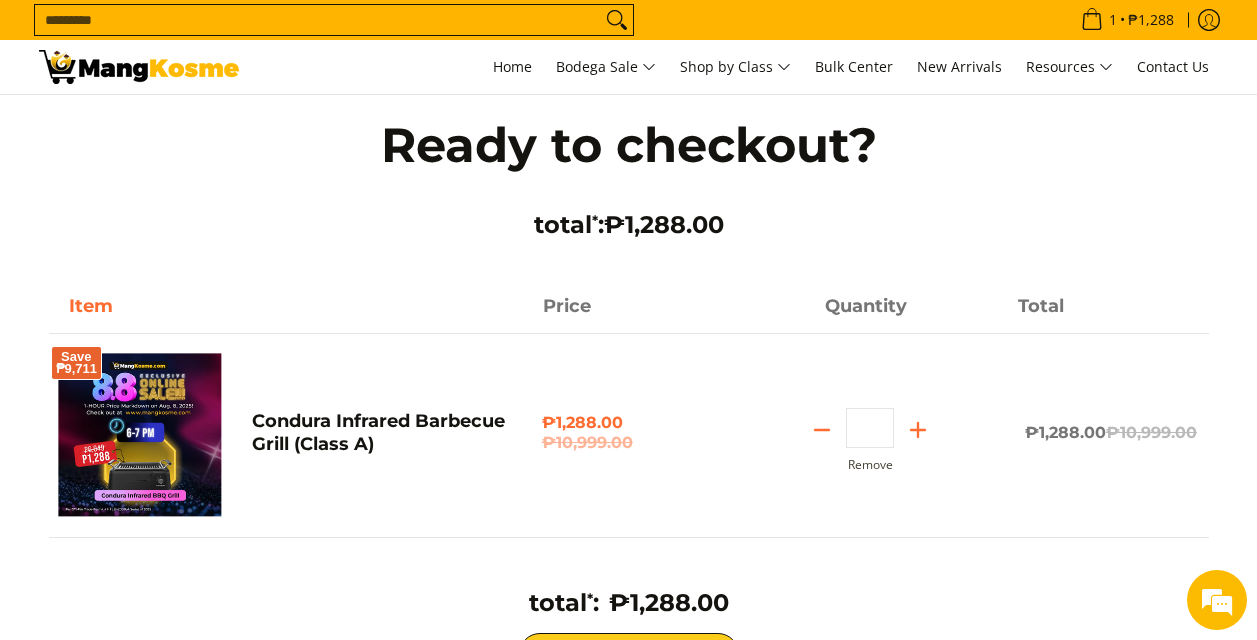 scroll, scrollTop: 108, scrollLeft: 0, axis: vertical 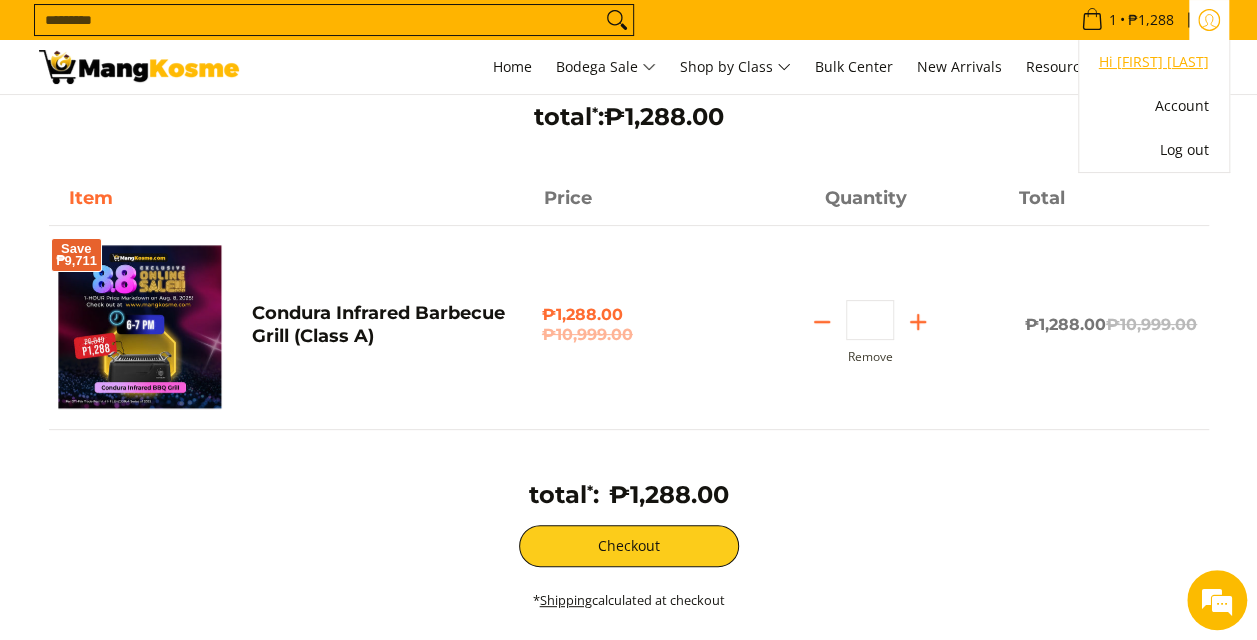 click on "Hi
[FIRST] [LAST]" at bounding box center [1154, 62] 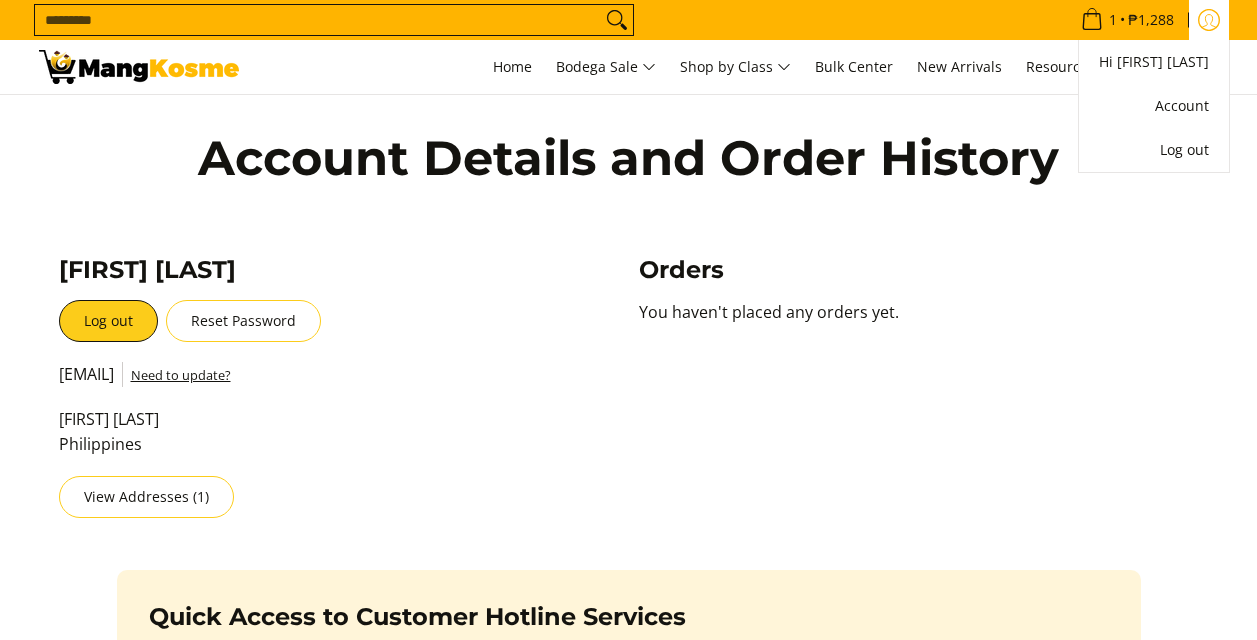scroll, scrollTop: 0, scrollLeft: 0, axis: both 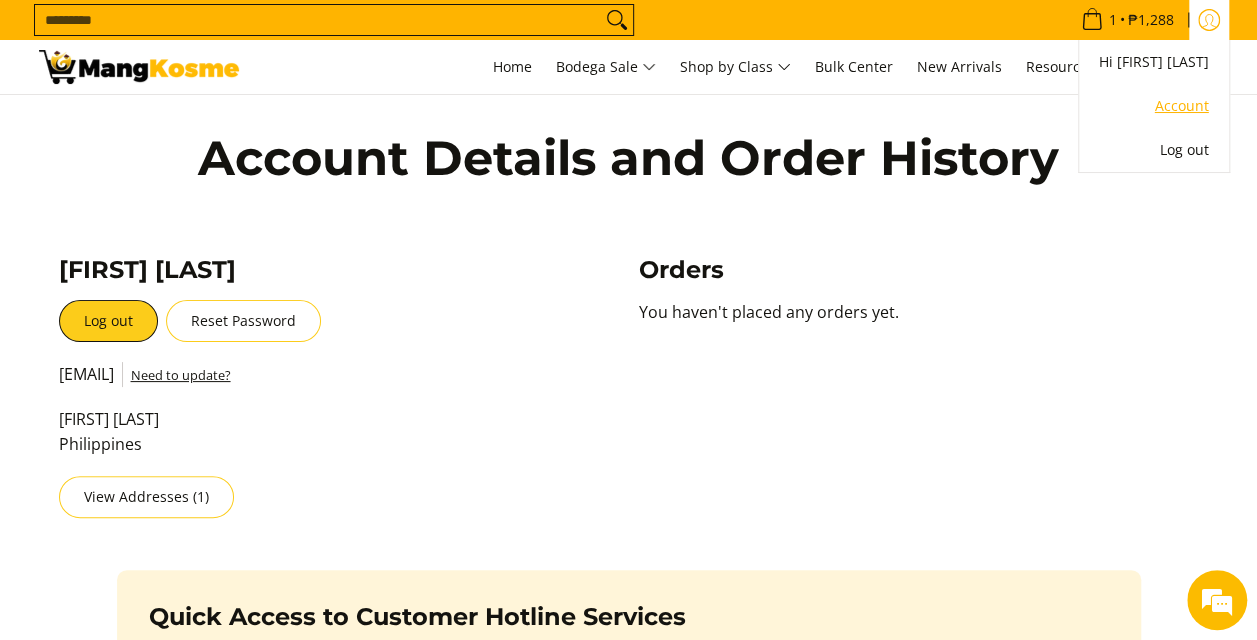 click on "Account" at bounding box center [1154, 106] 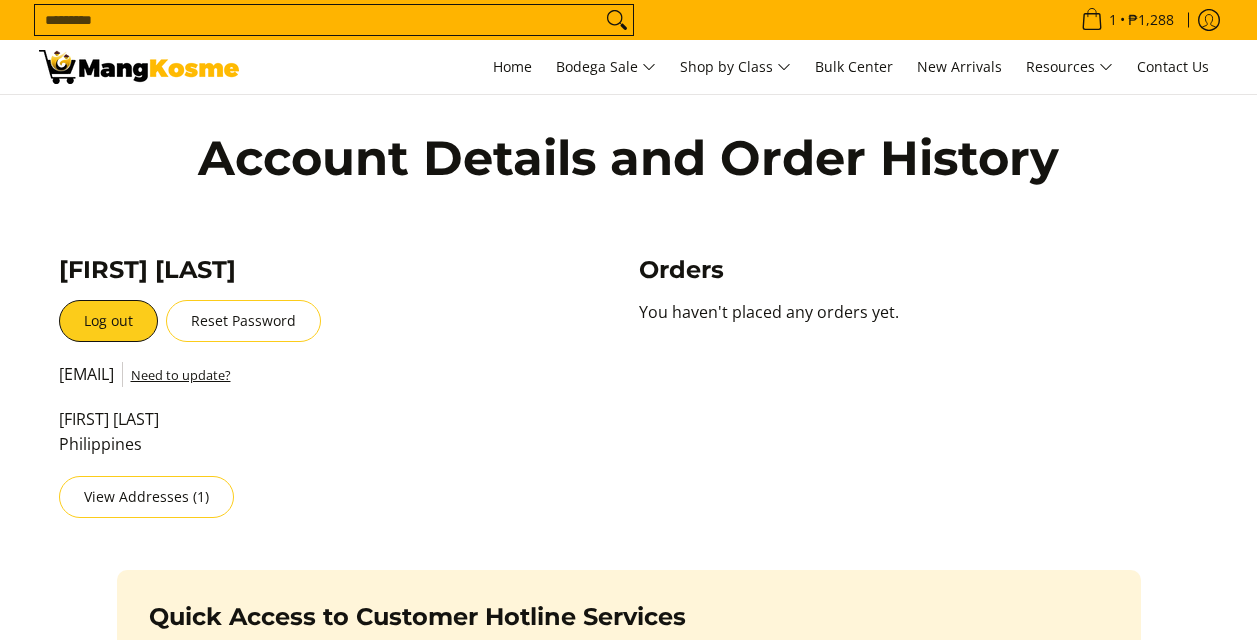 scroll, scrollTop: 0, scrollLeft: 0, axis: both 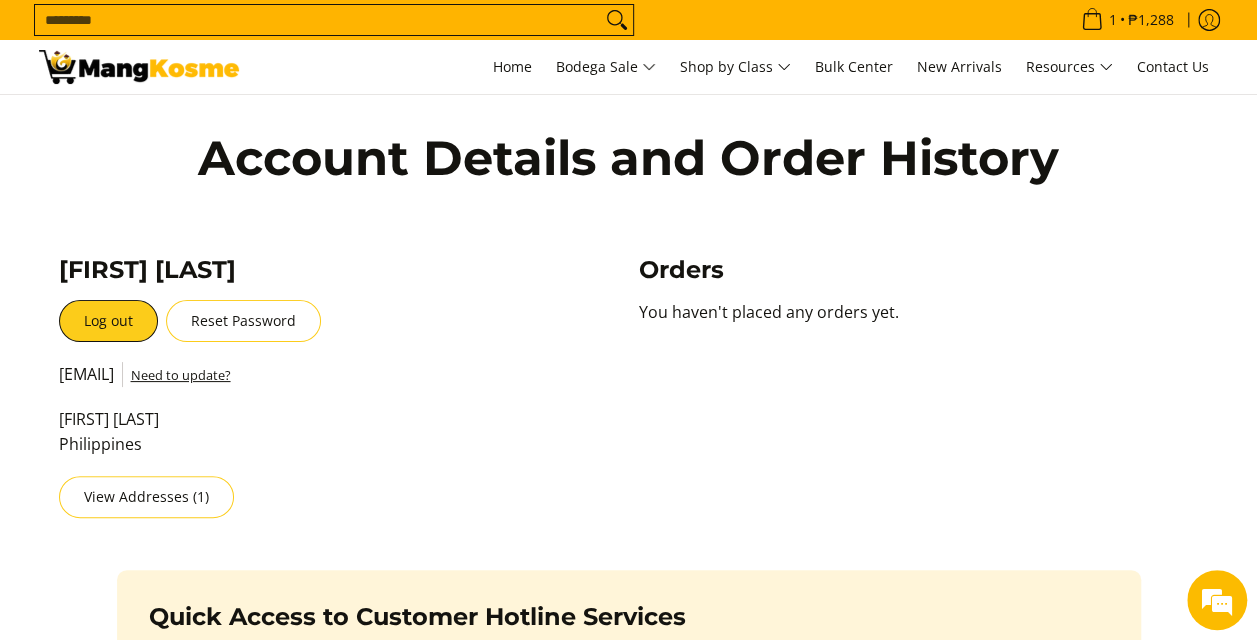 click on "Mae Ann Claveria Philippines" at bounding box center [290, 442] 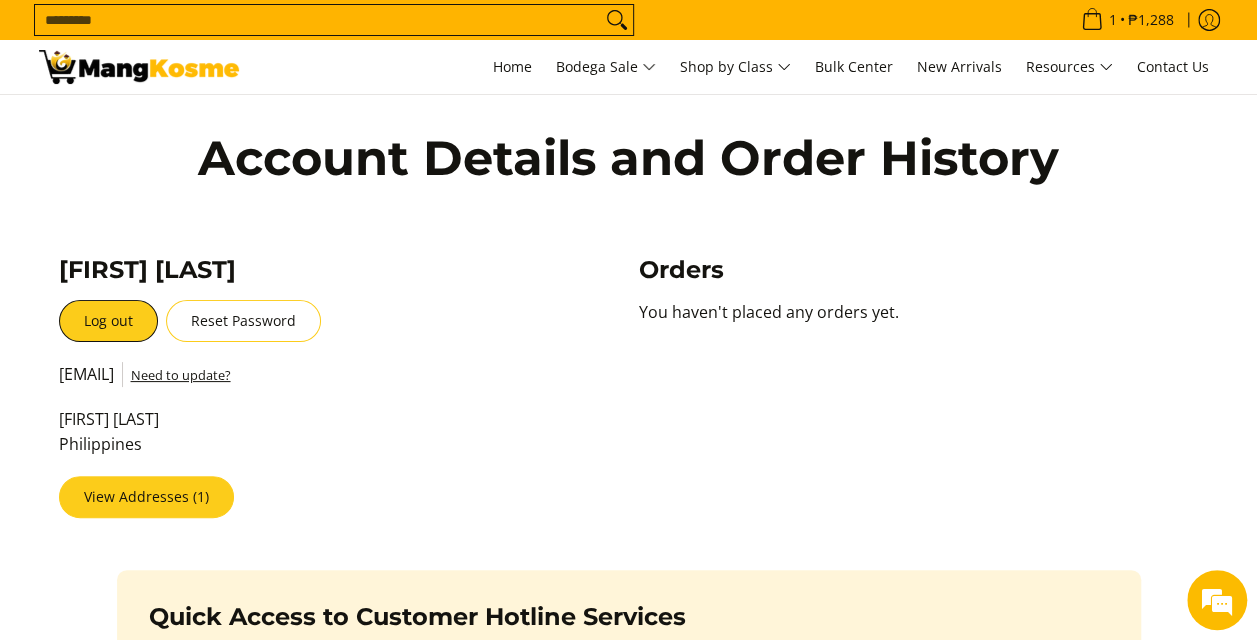 click on "View Addresses (1)" at bounding box center [146, 497] 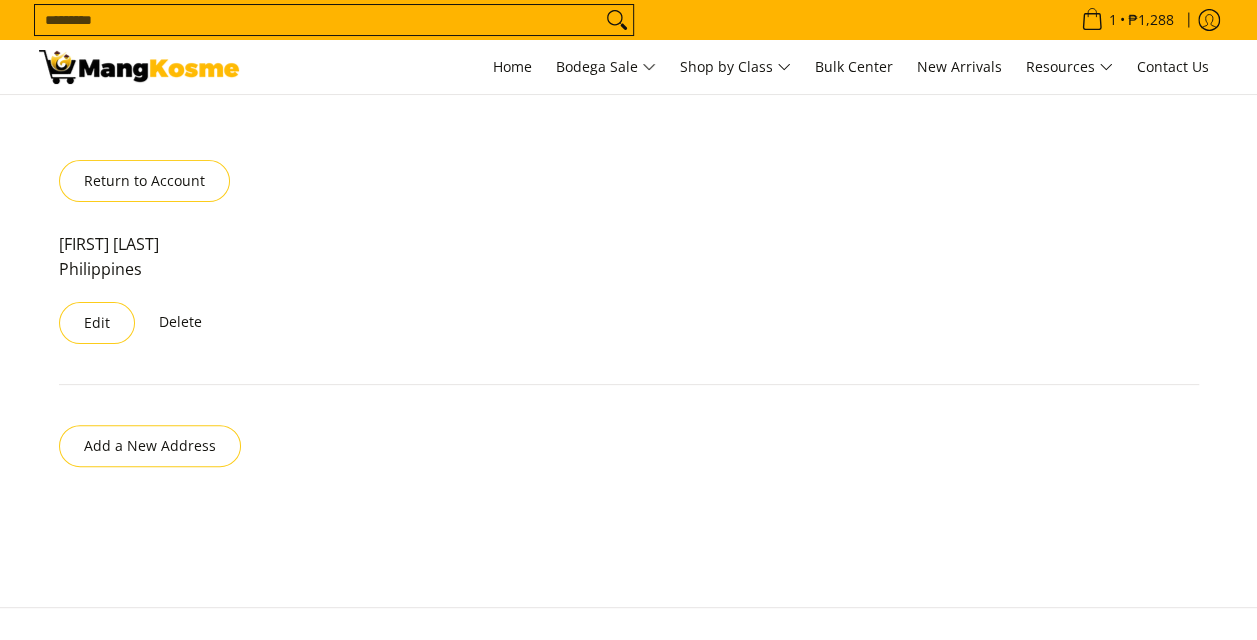 scroll, scrollTop: 164, scrollLeft: 0, axis: vertical 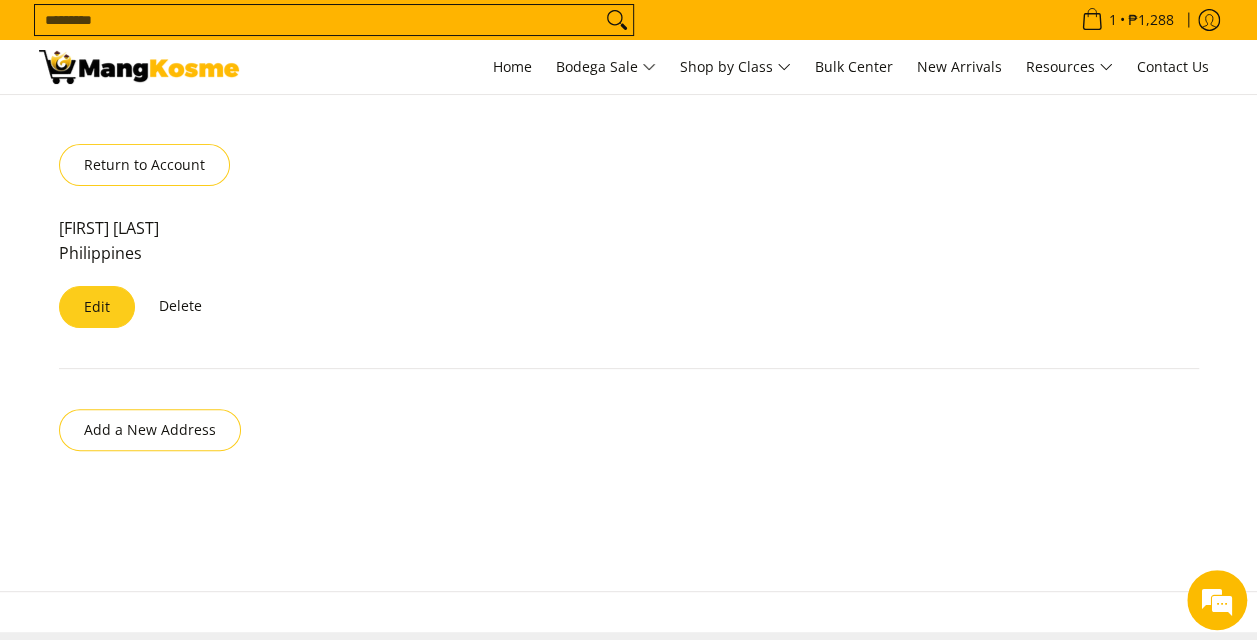 click on "Edit" at bounding box center [97, 307] 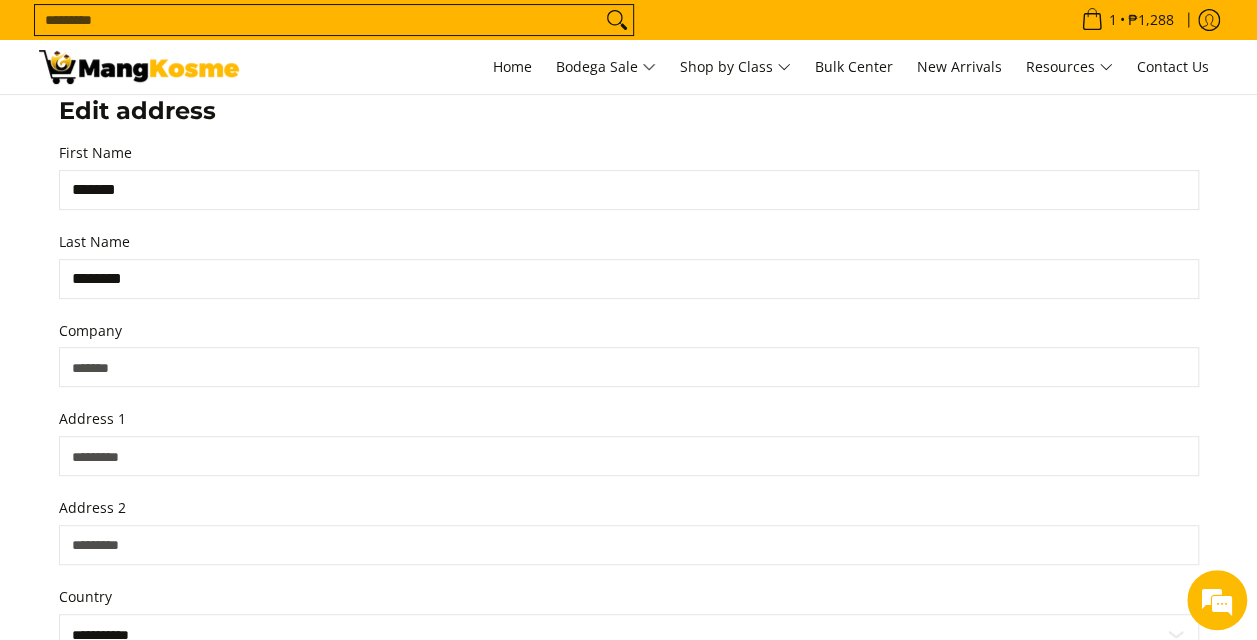 scroll, scrollTop: 243, scrollLeft: 0, axis: vertical 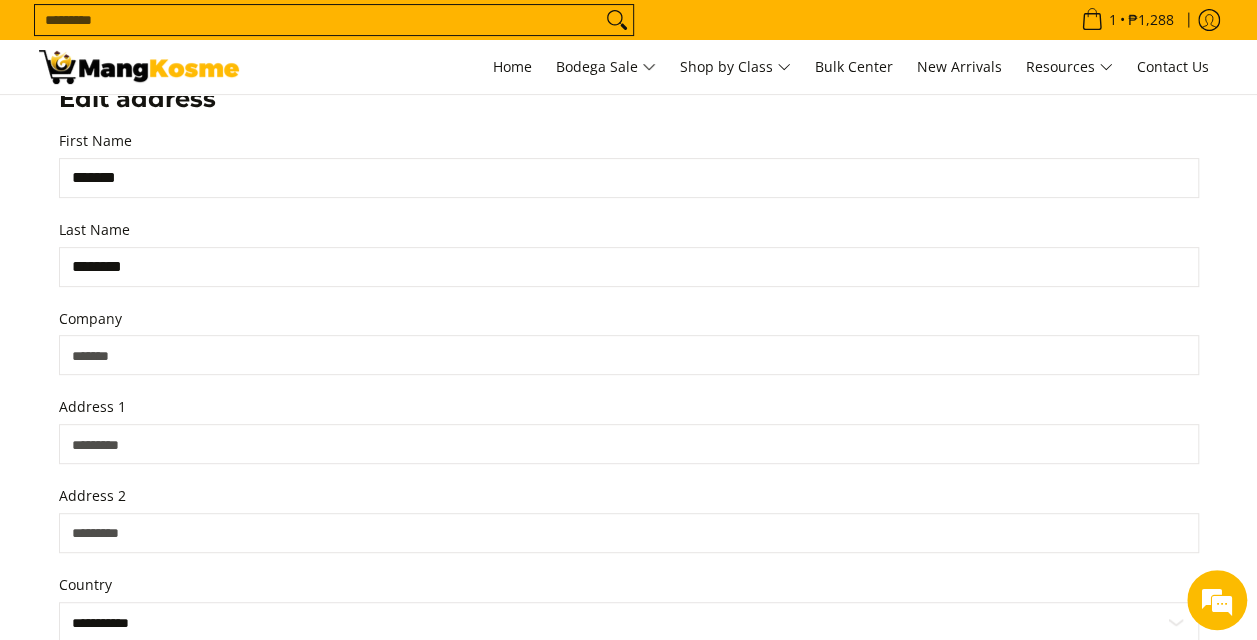click on "Company" at bounding box center (629, 355) 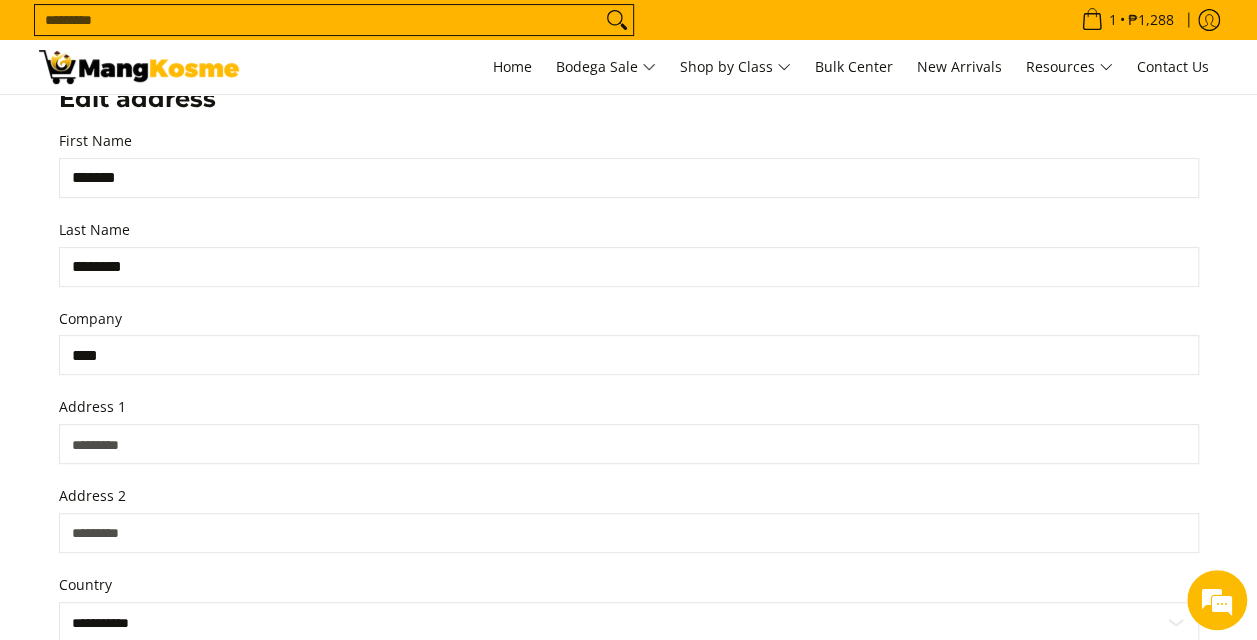 scroll, scrollTop: 0, scrollLeft: 0, axis: both 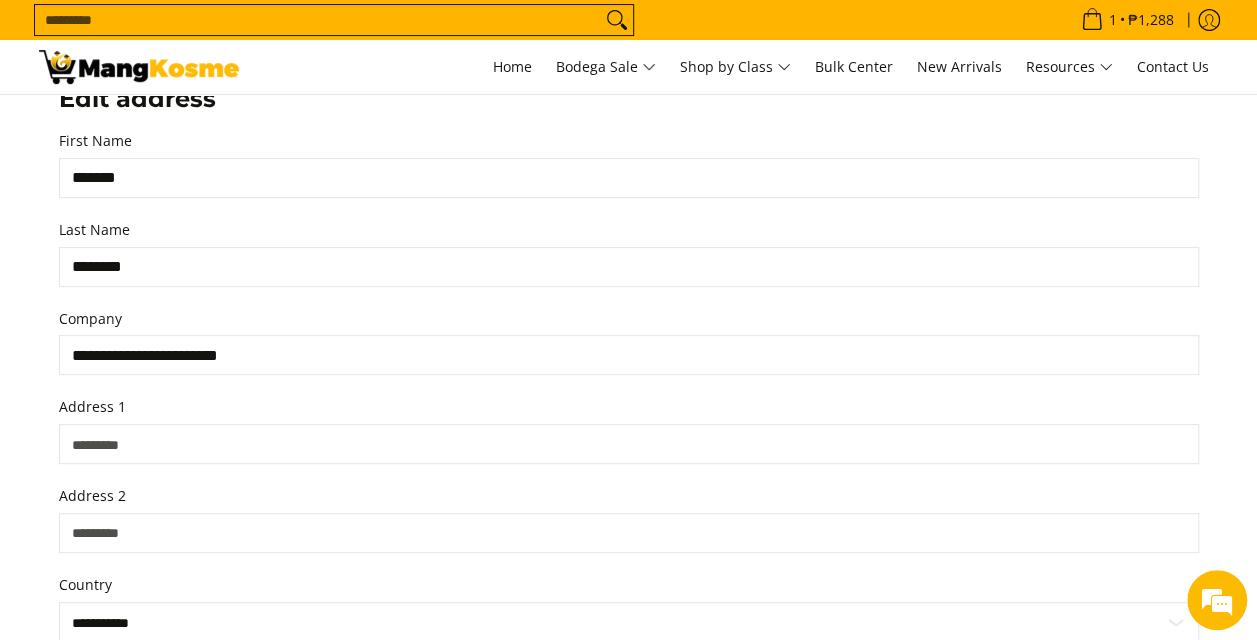 type on "**********" 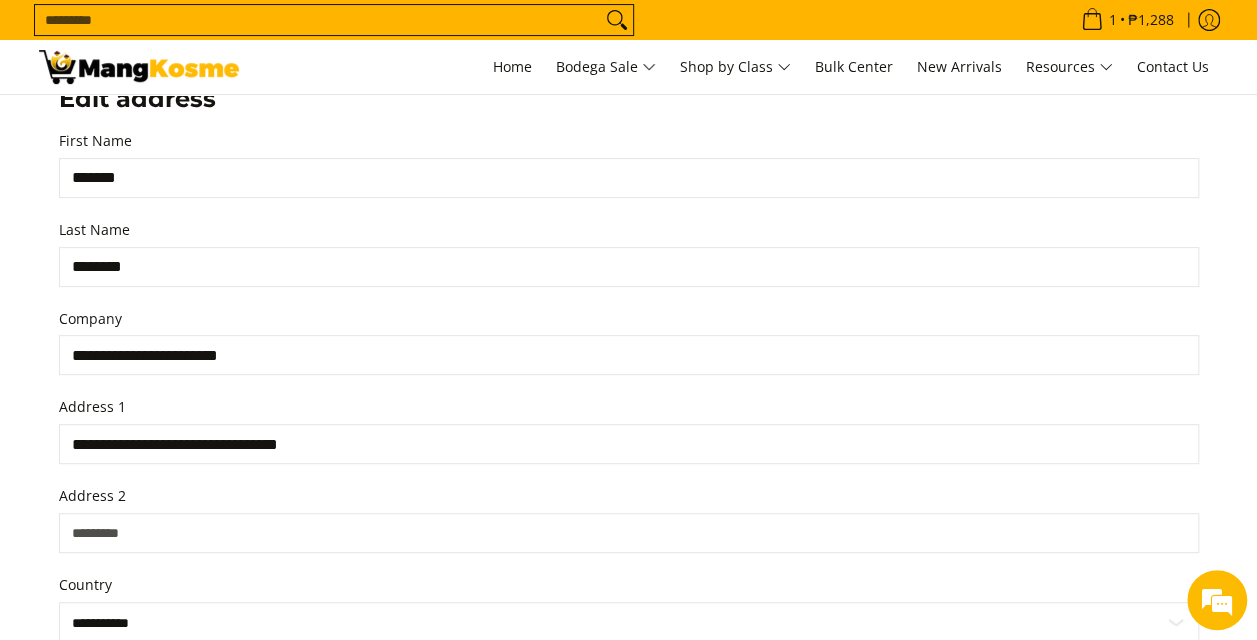 type on "**********" 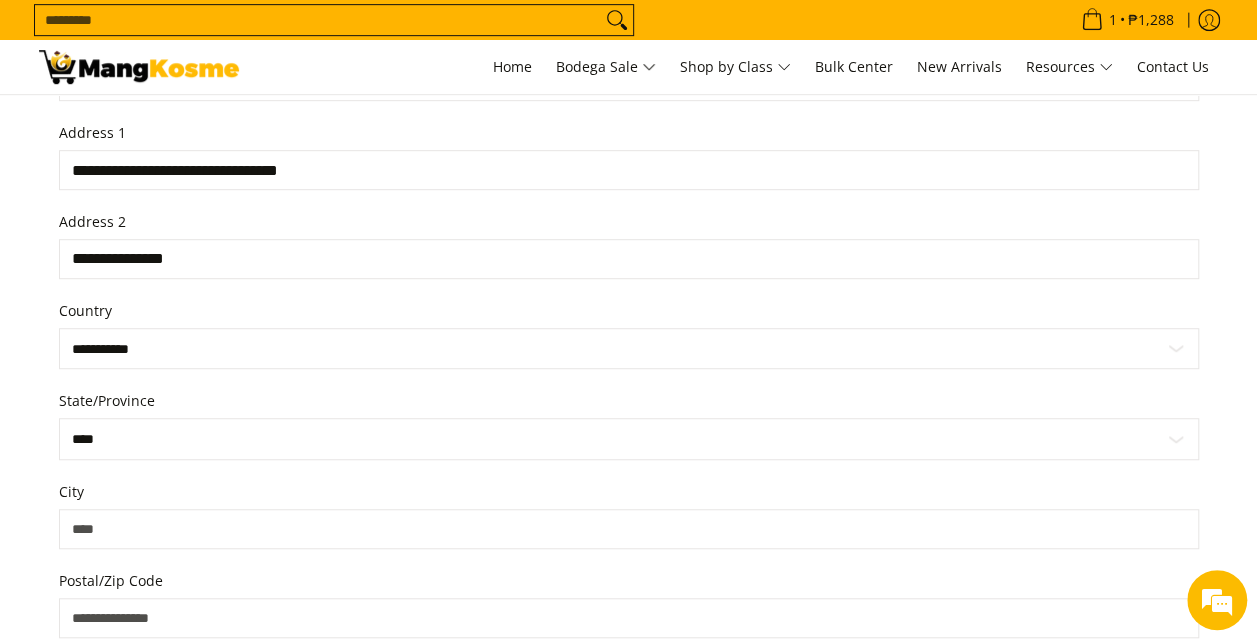 scroll, scrollTop: 573, scrollLeft: 0, axis: vertical 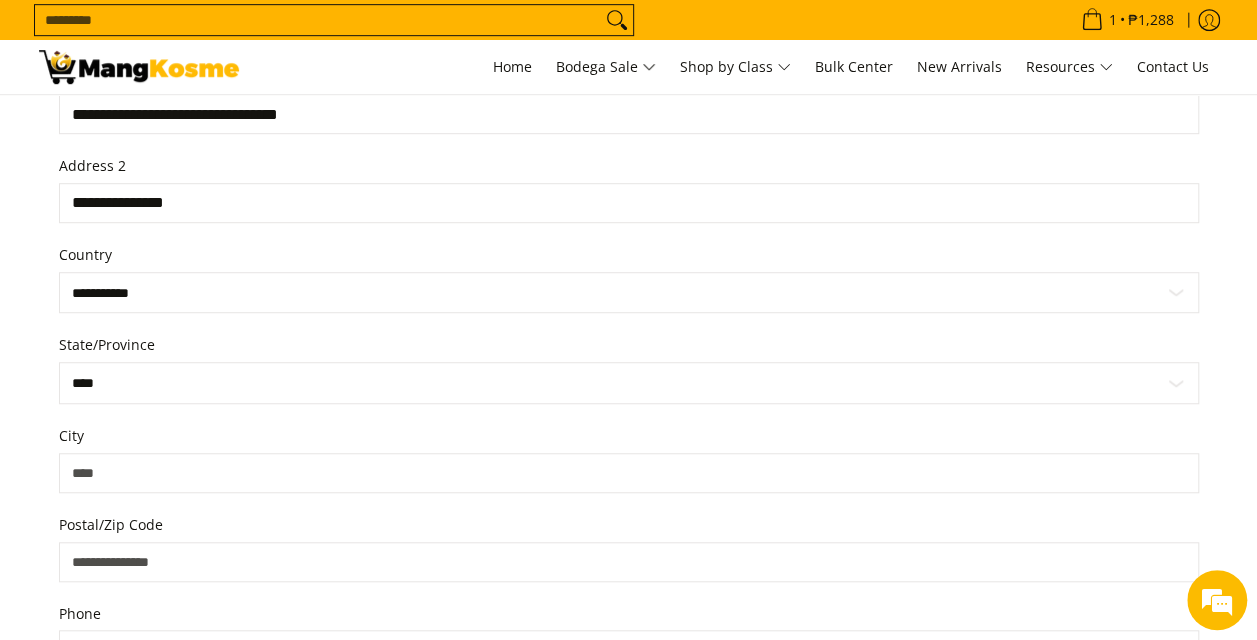 type on "**********" 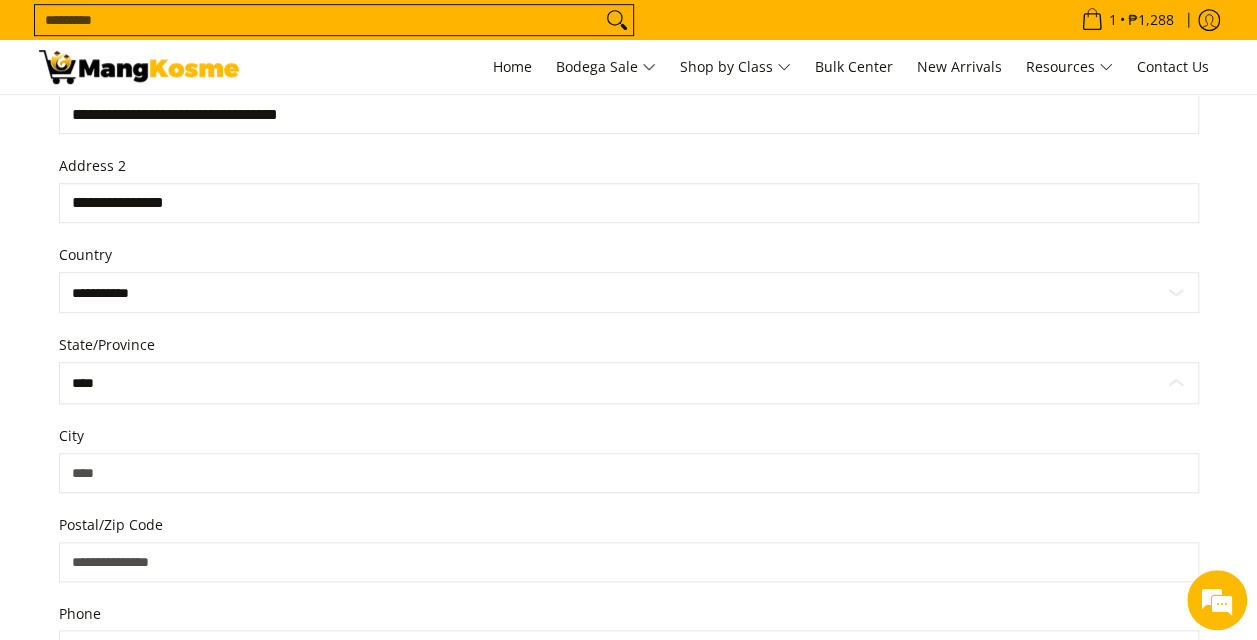 click on "**********" at bounding box center [629, 383] 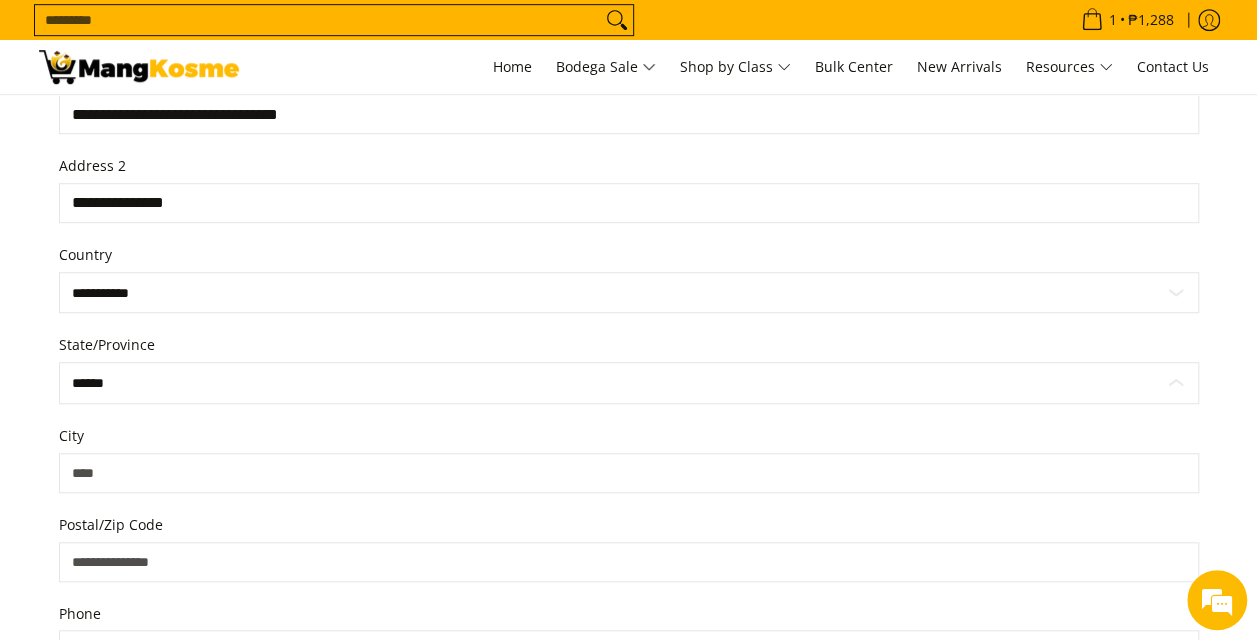 click on "**********" at bounding box center (629, 383) 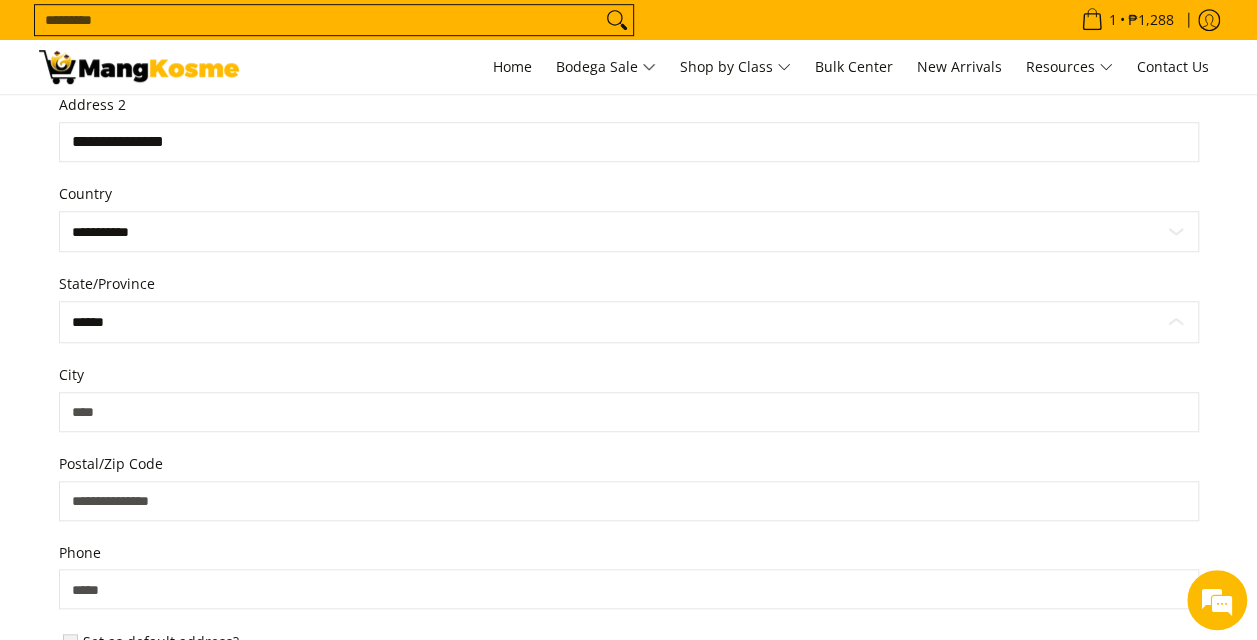 scroll, scrollTop: 635, scrollLeft: 0, axis: vertical 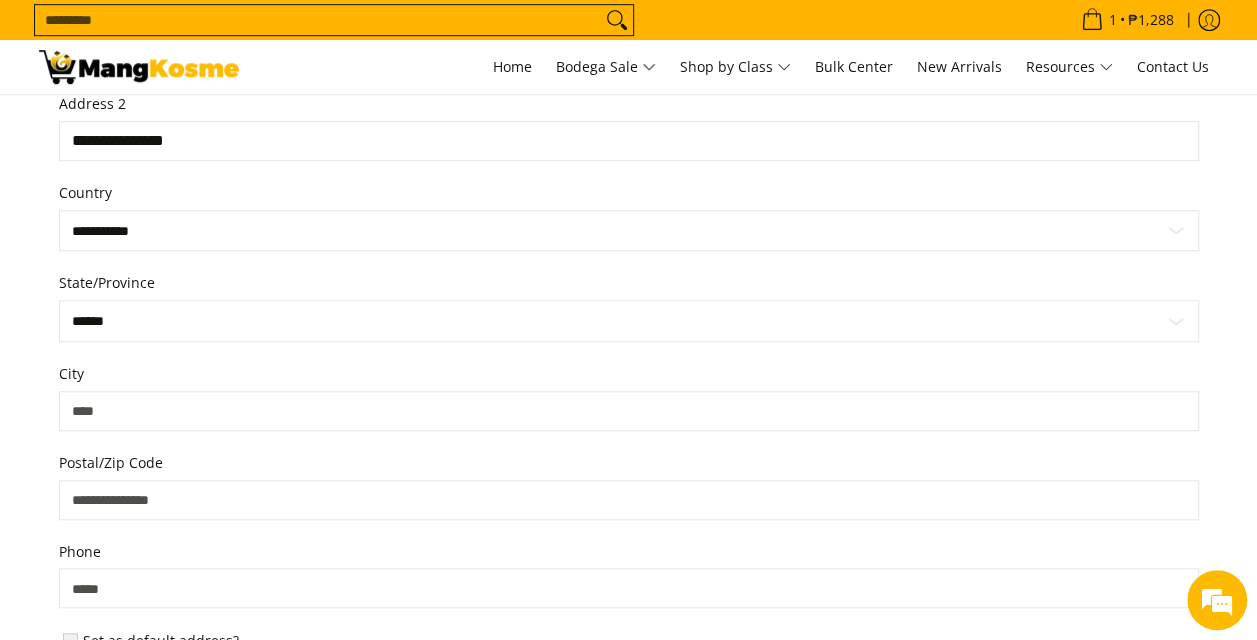 click on "City" at bounding box center [629, 411] 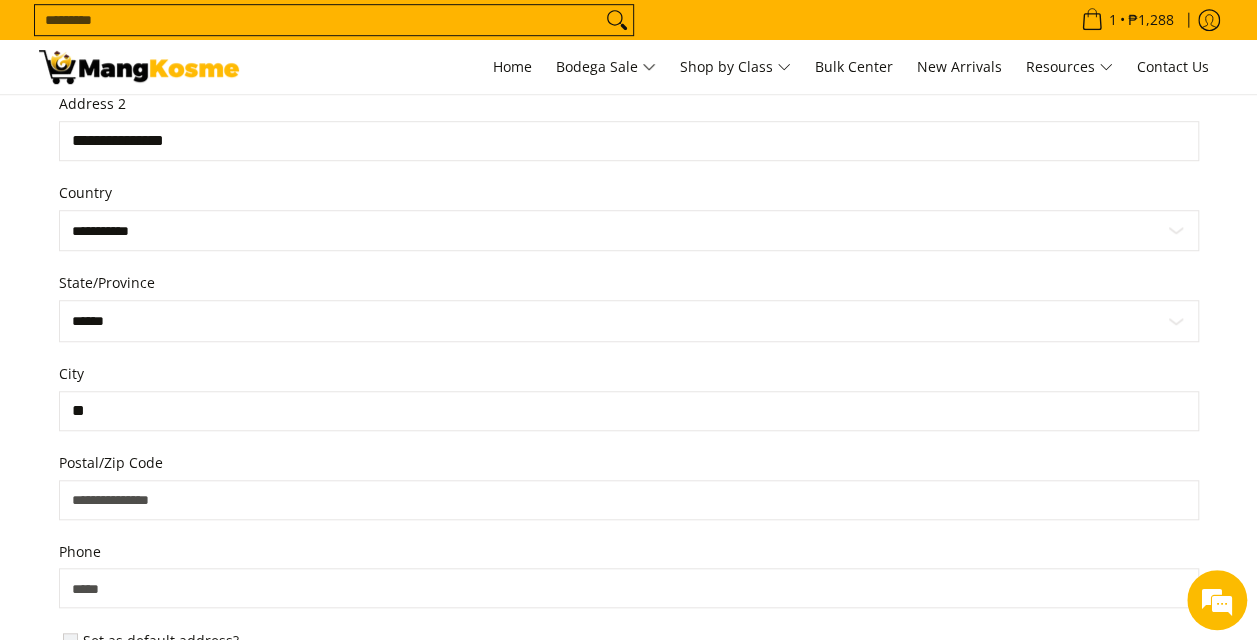 type on "*" 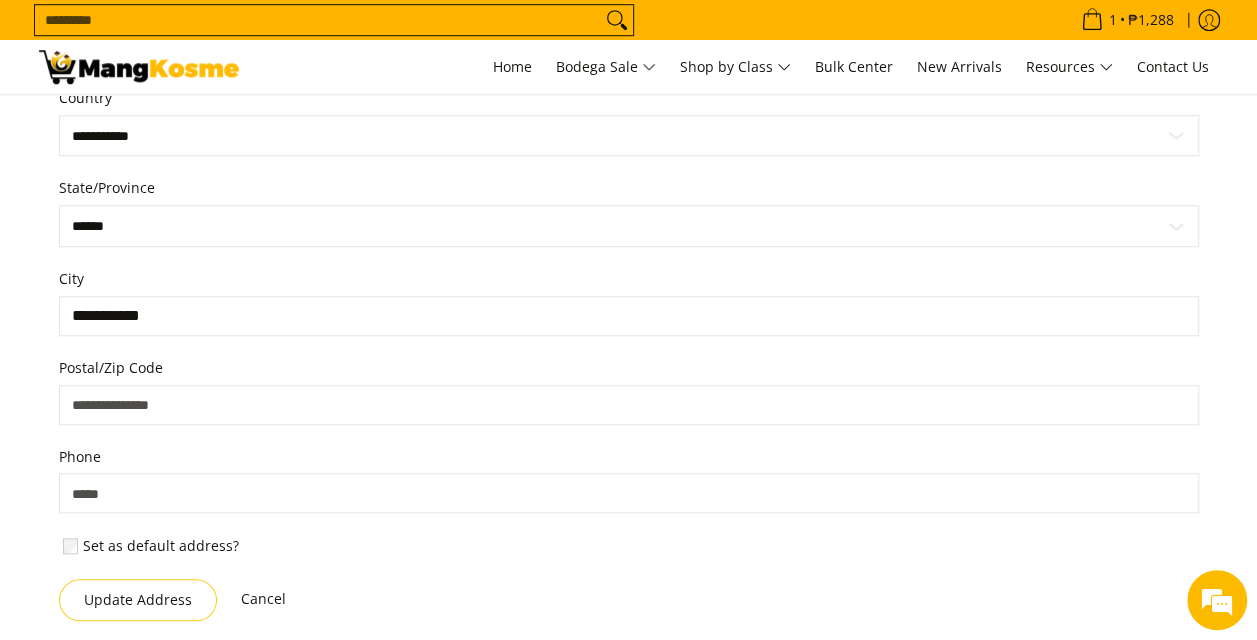 scroll, scrollTop: 731, scrollLeft: 0, axis: vertical 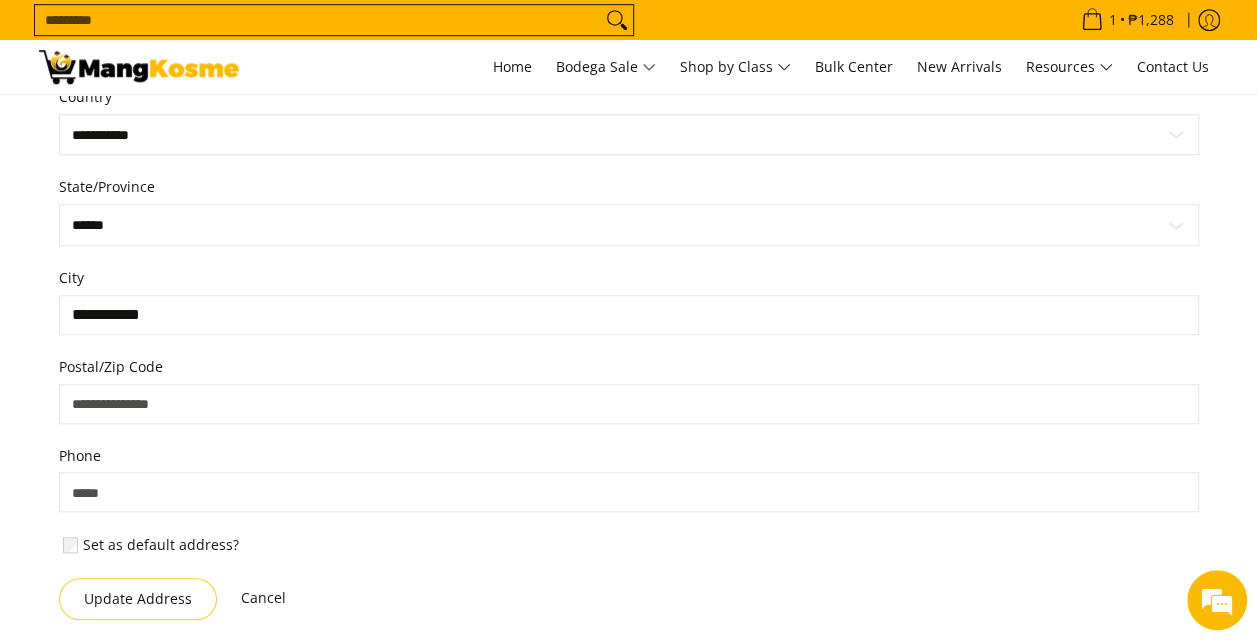 type on "**********" 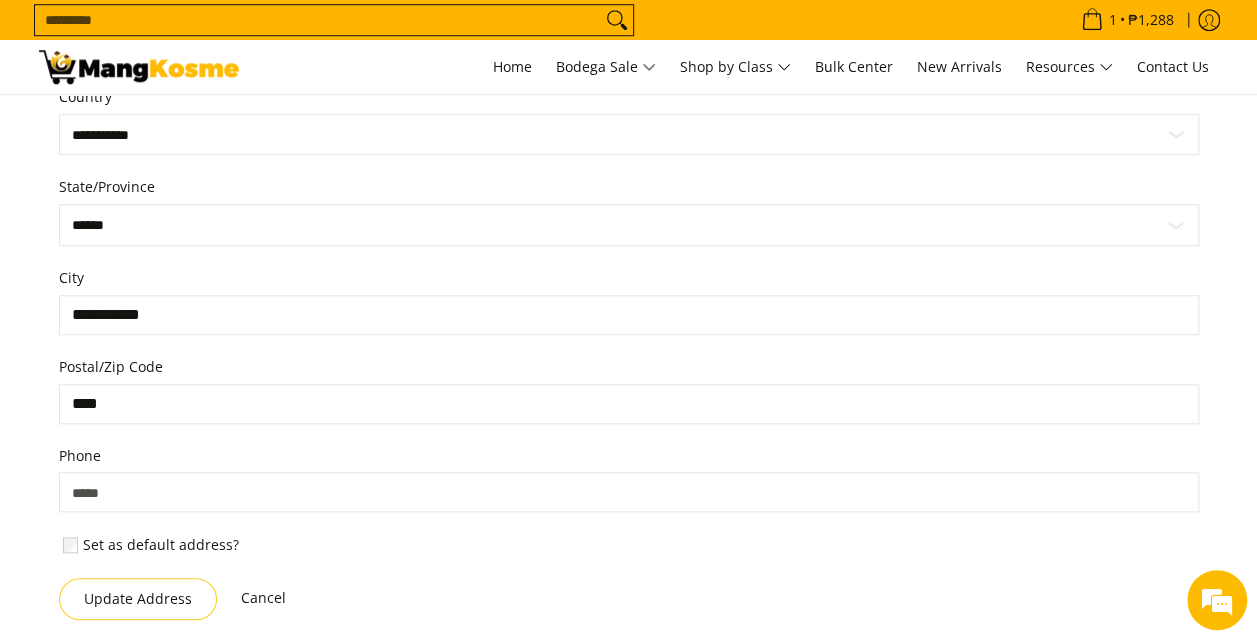 scroll, scrollTop: 793, scrollLeft: 0, axis: vertical 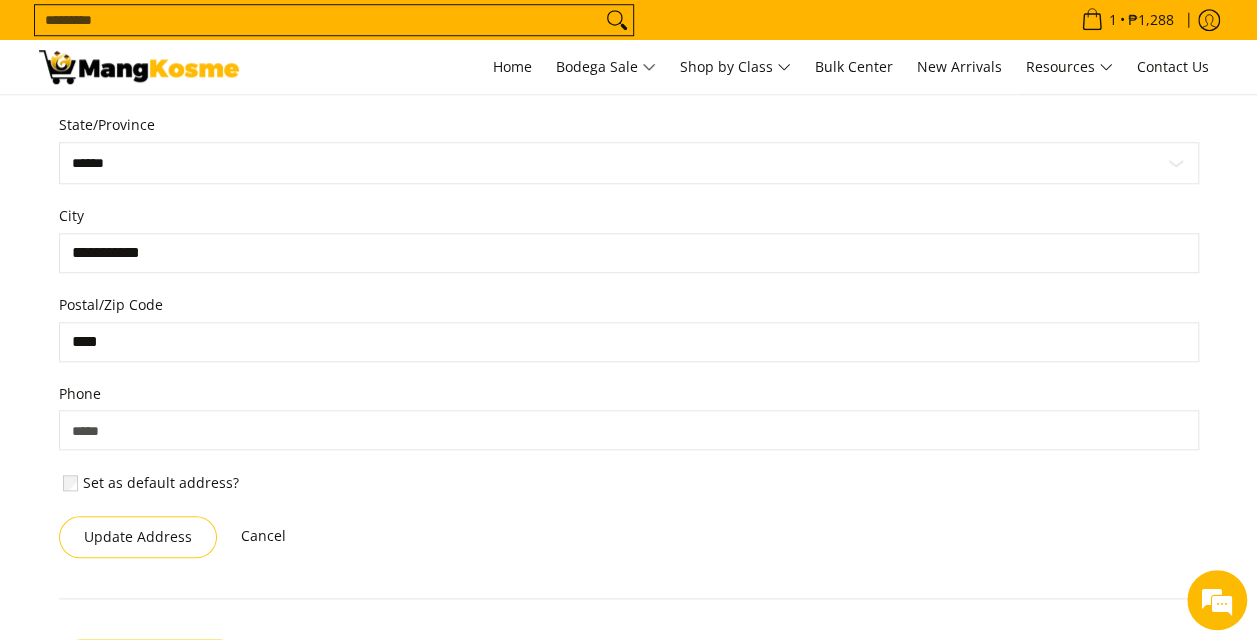 type on "****" 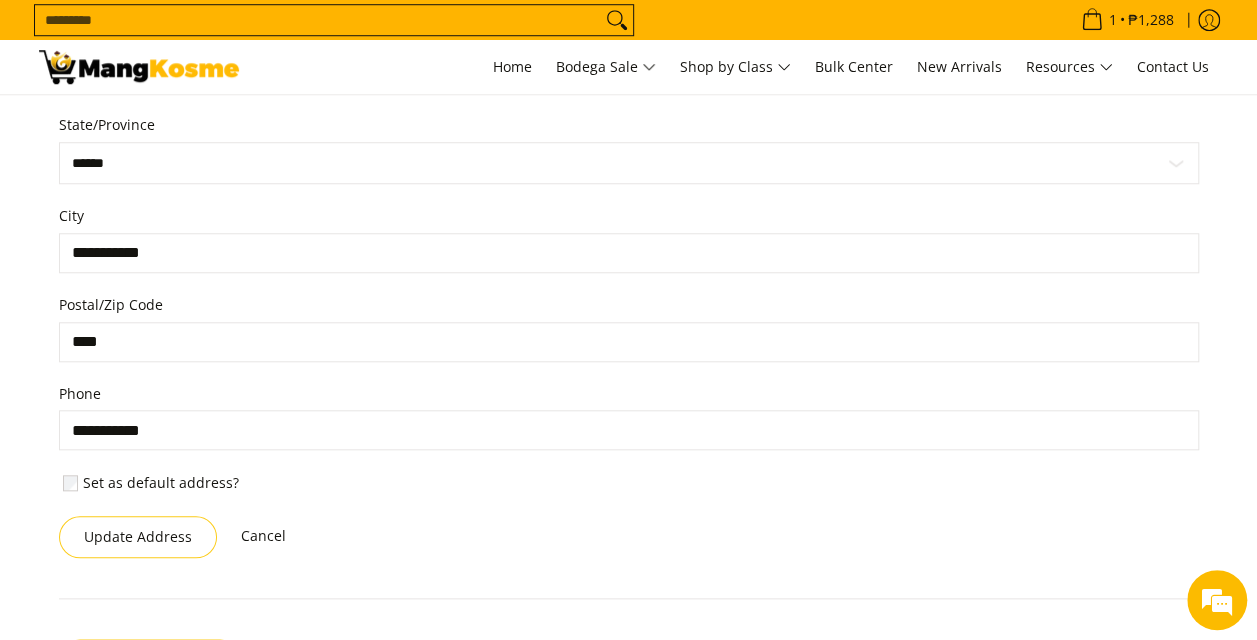 type on "**********" 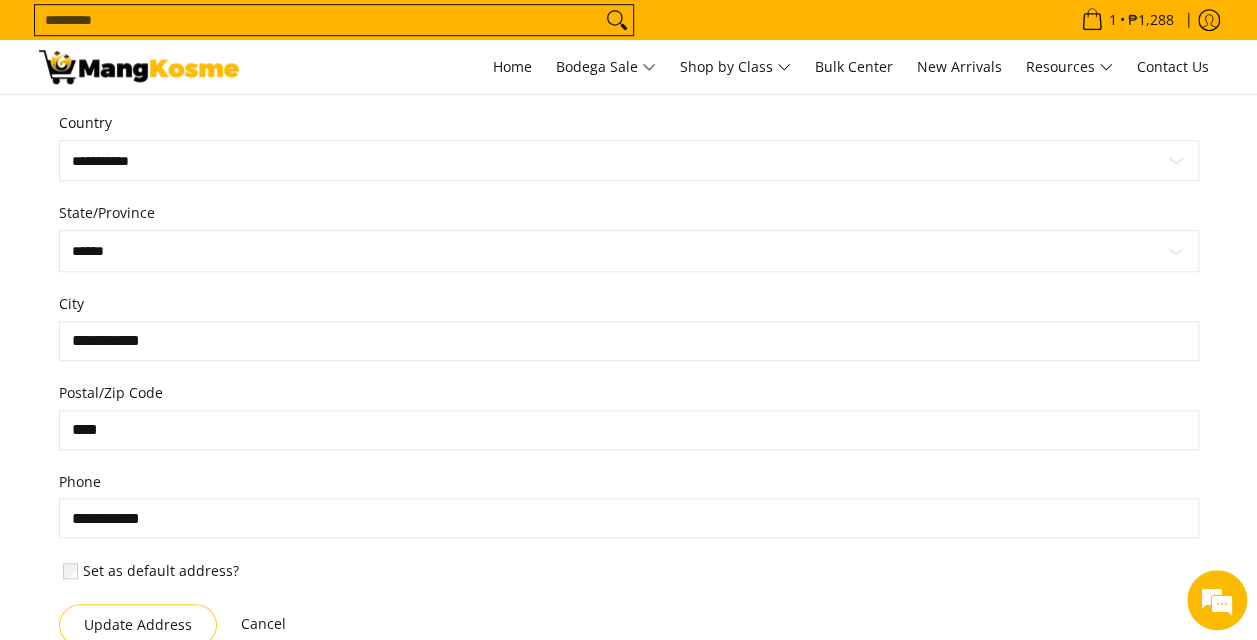 scroll, scrollTop: 847, scrollLeft: 0, axis: vertical 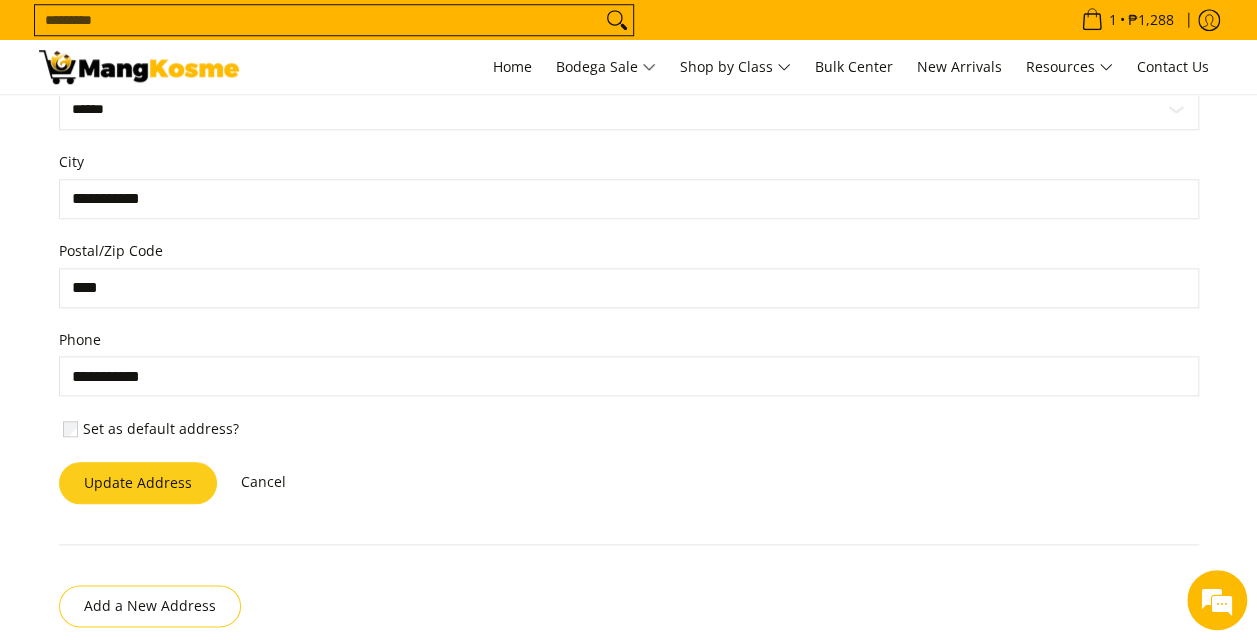 click on "Update Address" at bounding box center (138, 483) 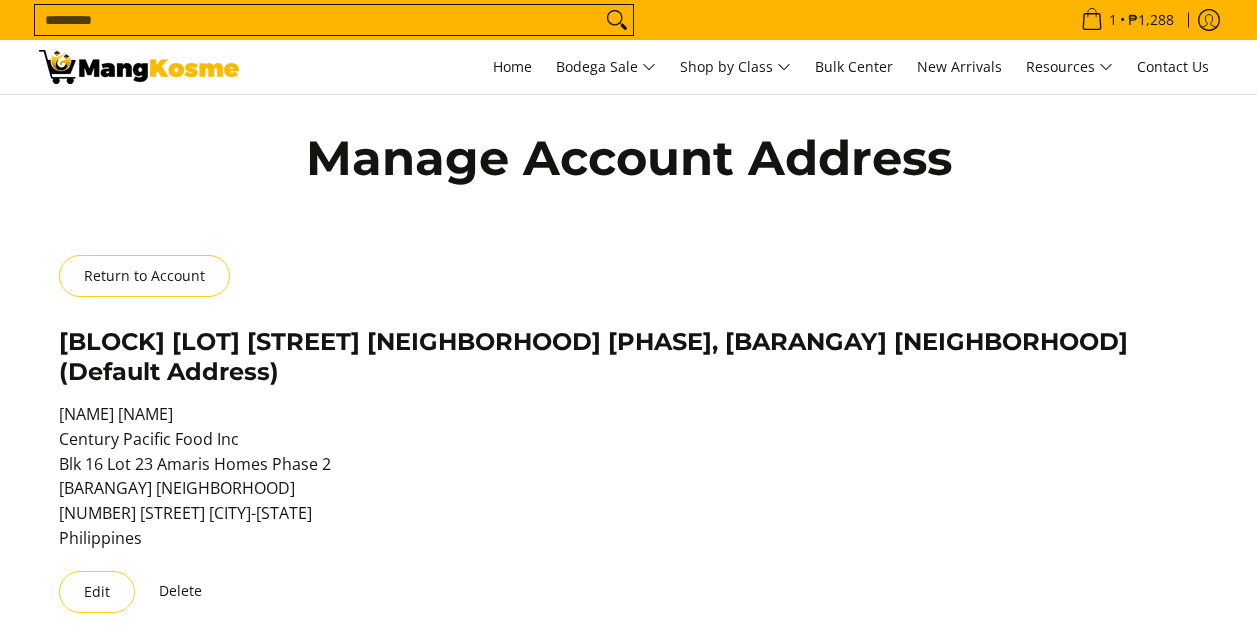 scroll, scrollTop: 0, scrollLeft: 0, axis: both 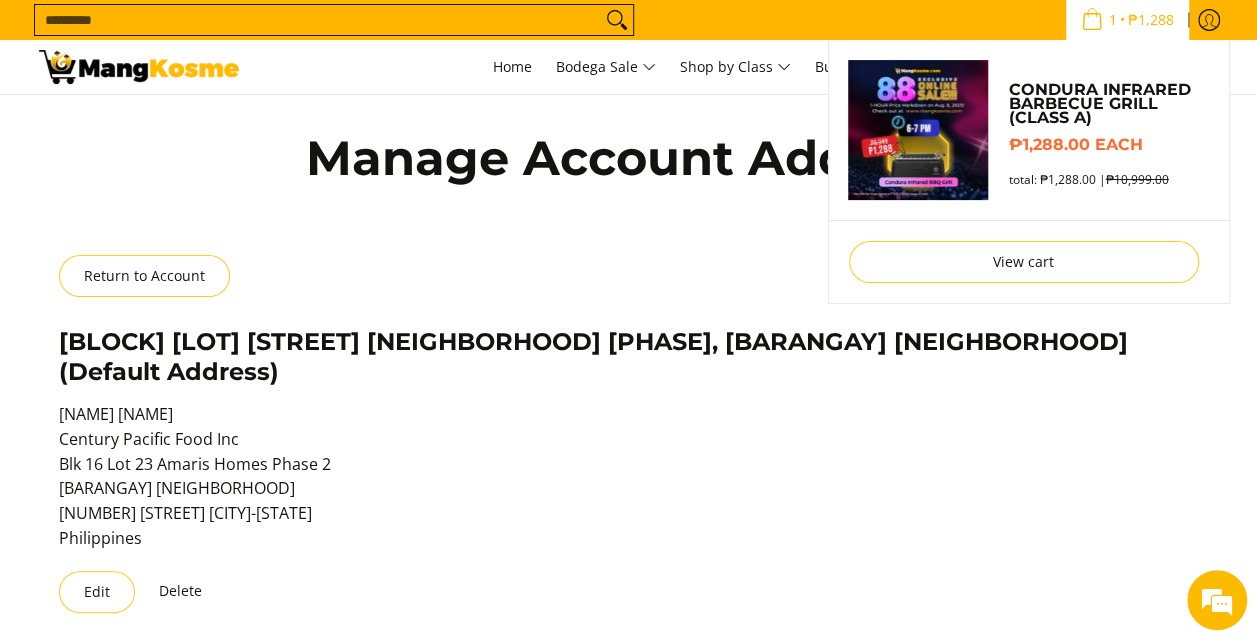 click on "1  •
₱1,288" at bounding box center [1127, 20] 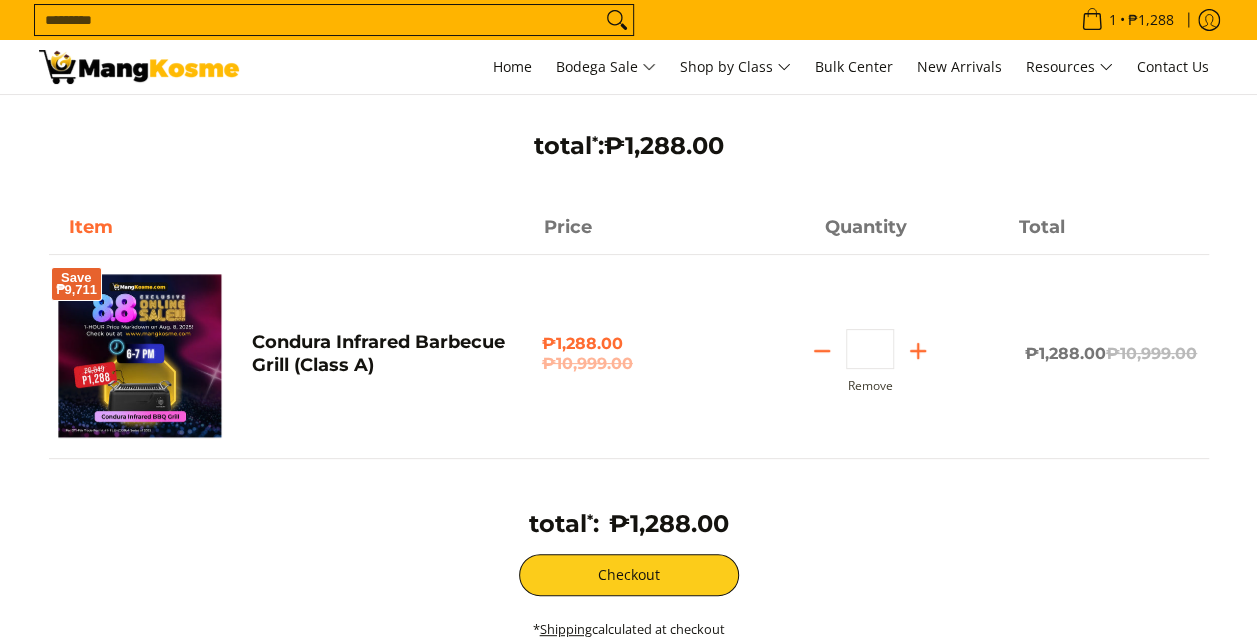scroll, scrollTop: 0, scrollLeft: 0, axis: both 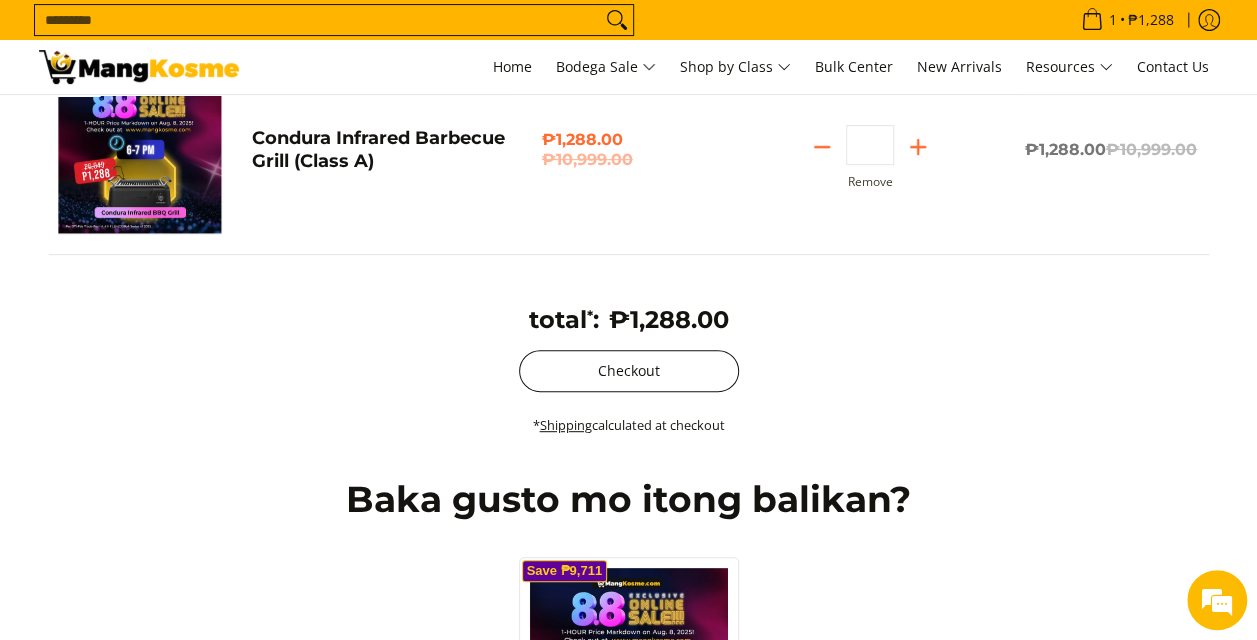 click on "Checkout" at bounding box center [629, 371] 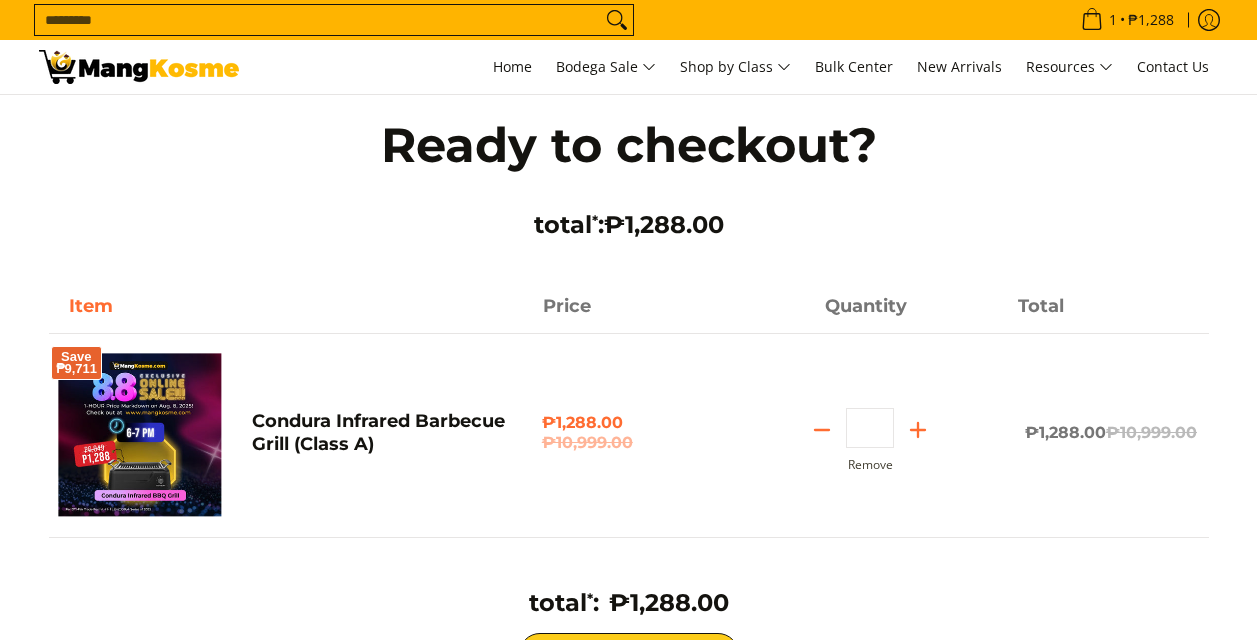 scroll, scrollTop: 283, scrollLeft: 0, axis: vertical 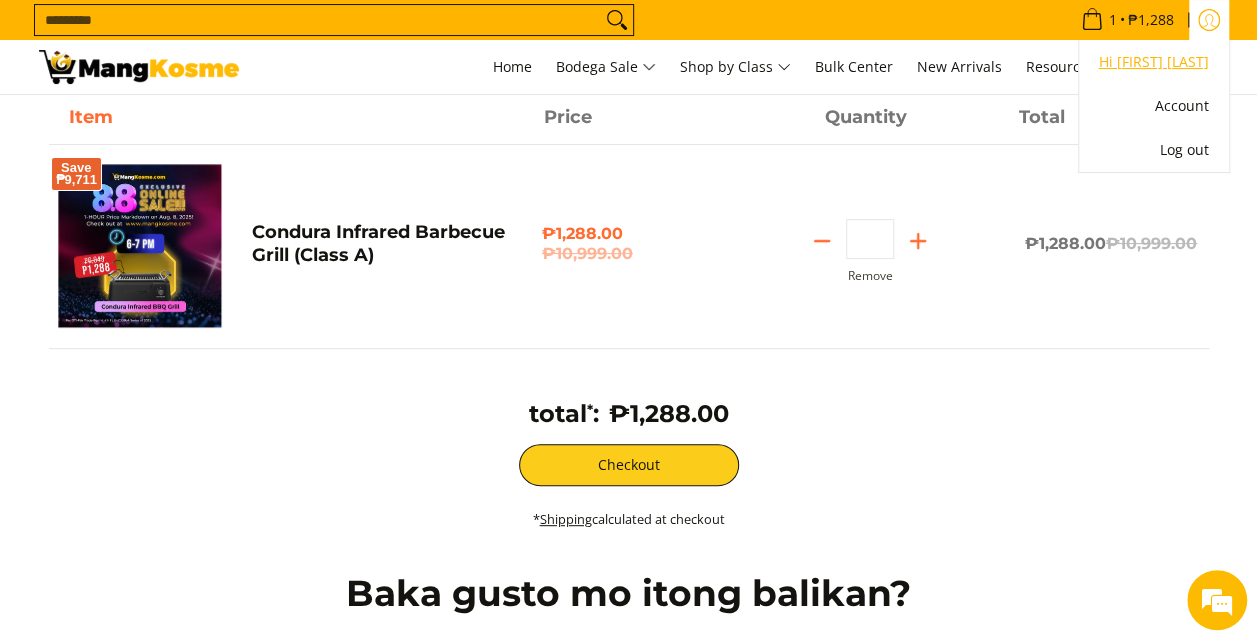 click on "Hi
[FIRST] [LAST]" at bounding box center [1154, 62] 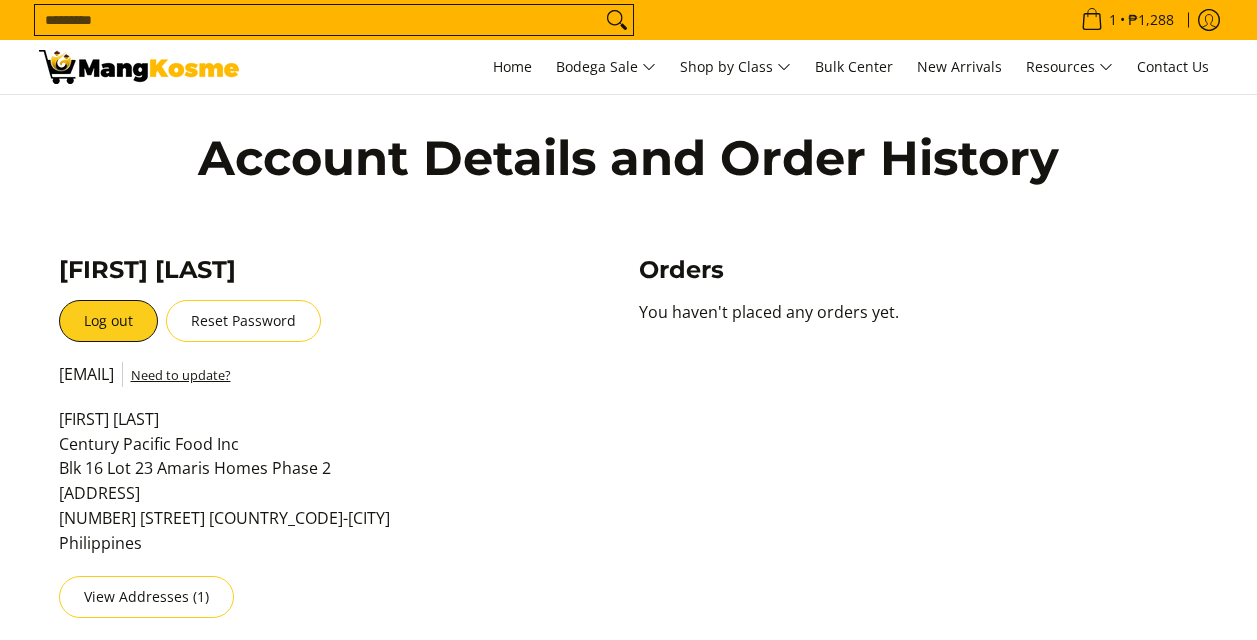 scroll, scrollTop: 0, scrollLeft: 0, axis: both 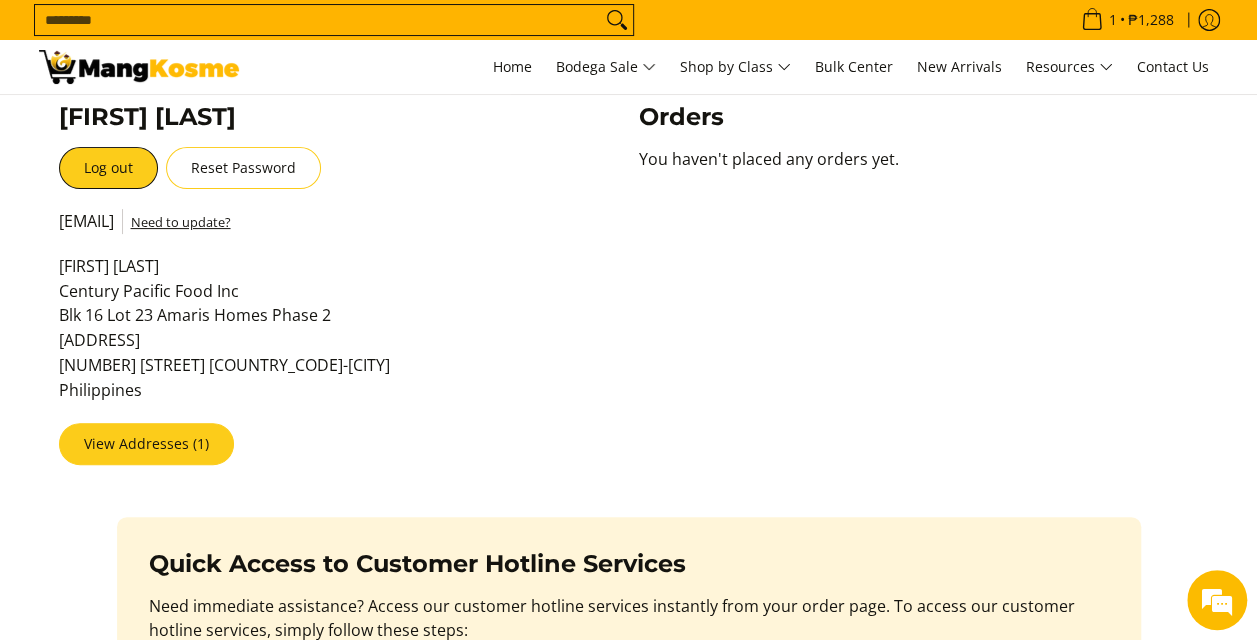 click on "View Addresses (1)" at bounding box center (146, 444) 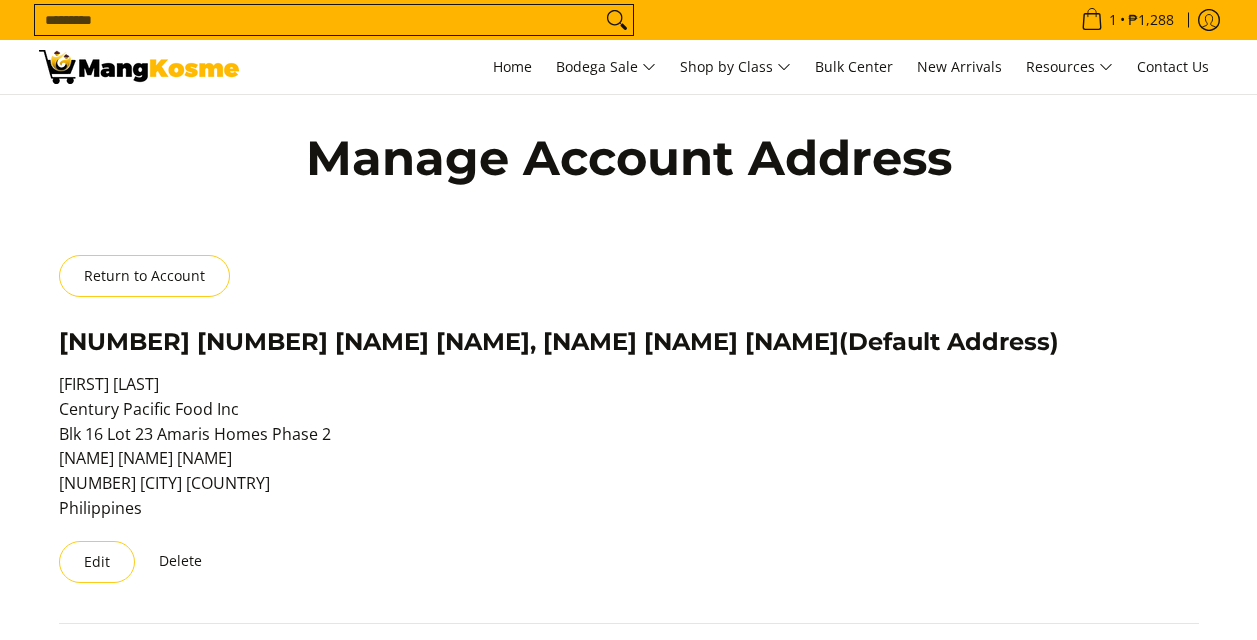 select on "******" 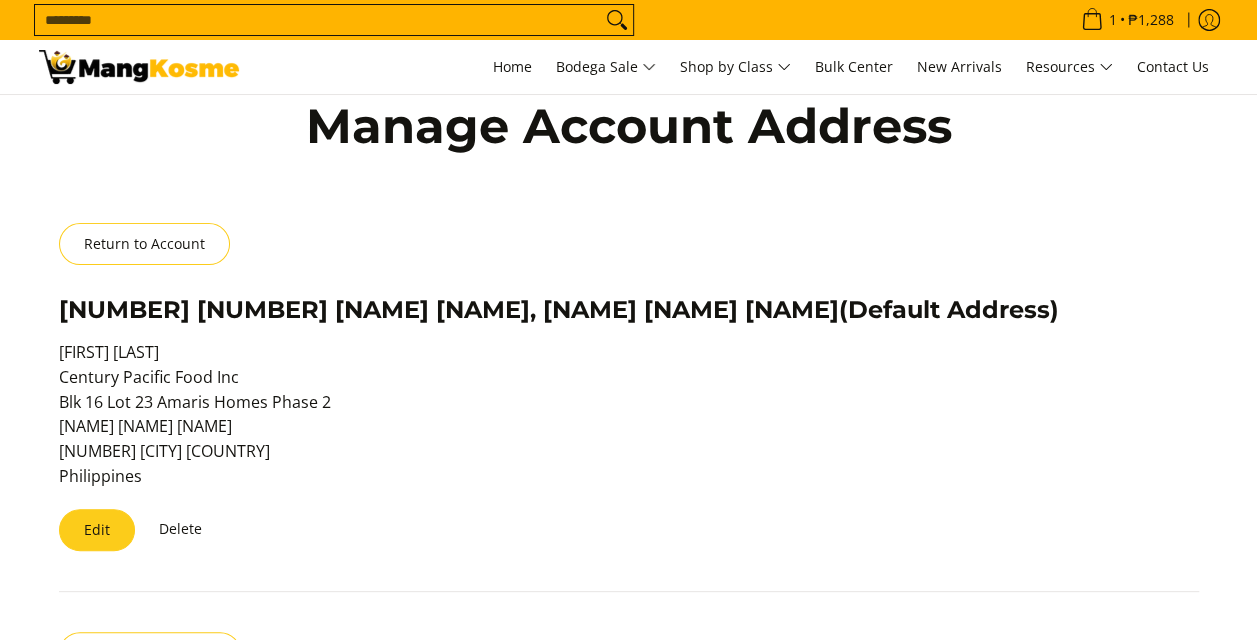 scroll, scrollTop: 0, scrollLeft: 0, axis: both 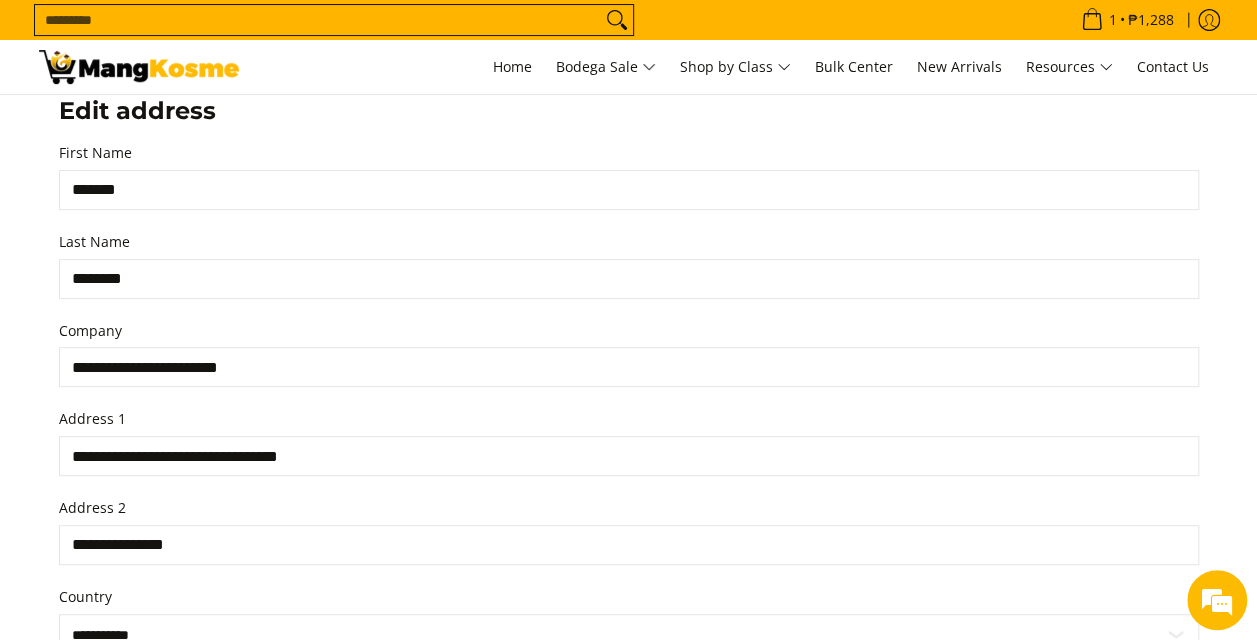 drag, startPoint x: 418, startPoint y: 446, endPoint x: -4, endPoint y: 484, distance: 423.70746 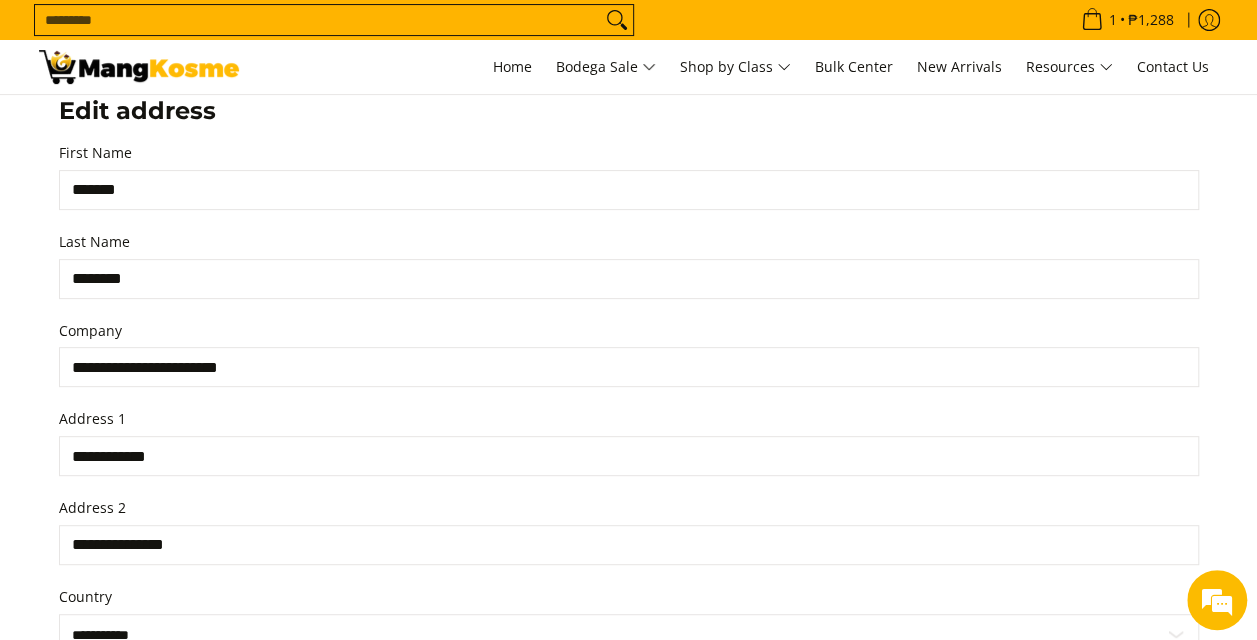 scroll, scrollTop: 0, scrollLeft: 0, axis: both 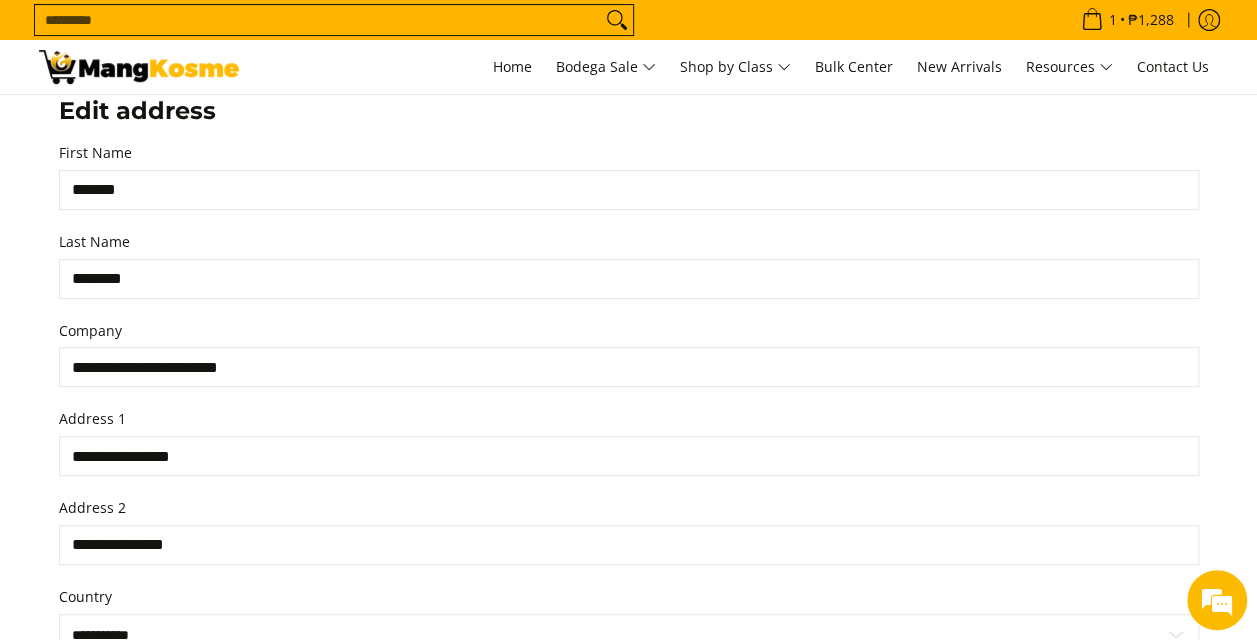 click on "**********" at bounding box center [629, 456] 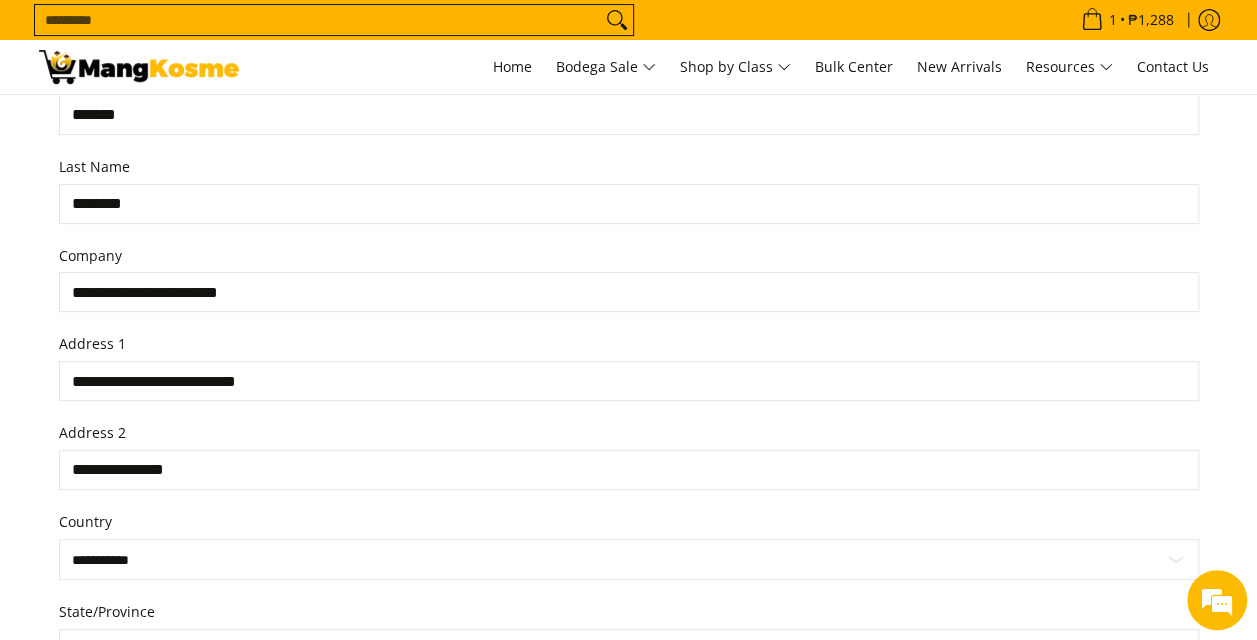 scroll, scrollTop: 309, scrollLeft: 0, axis: vertical 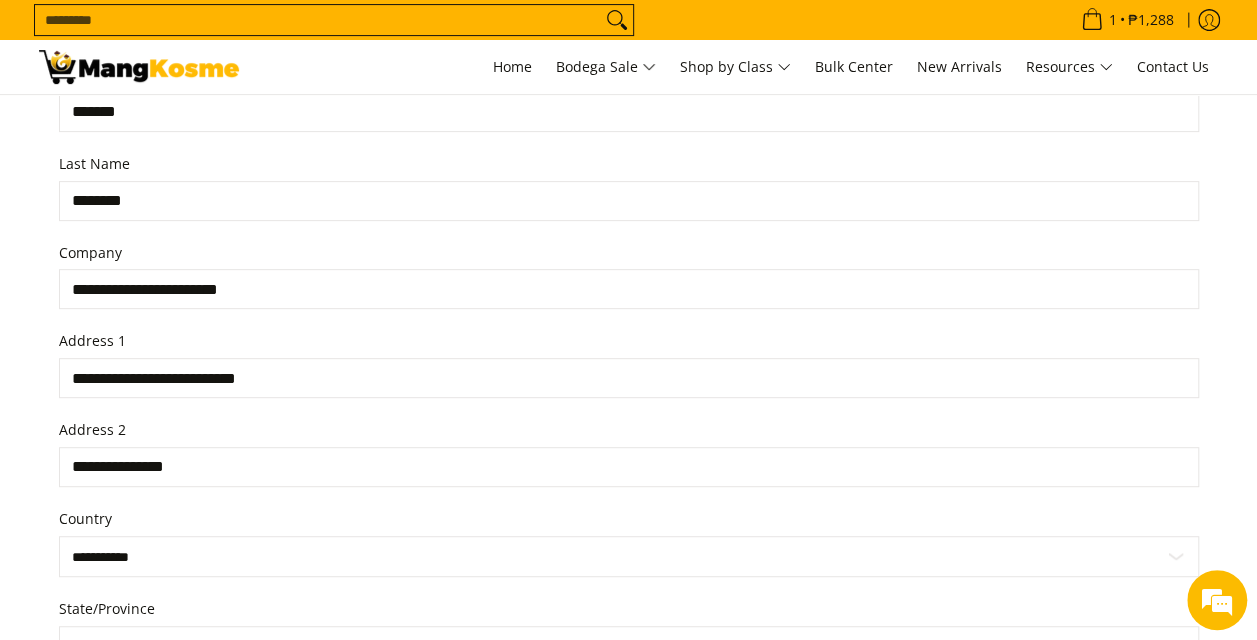 type on "**********" 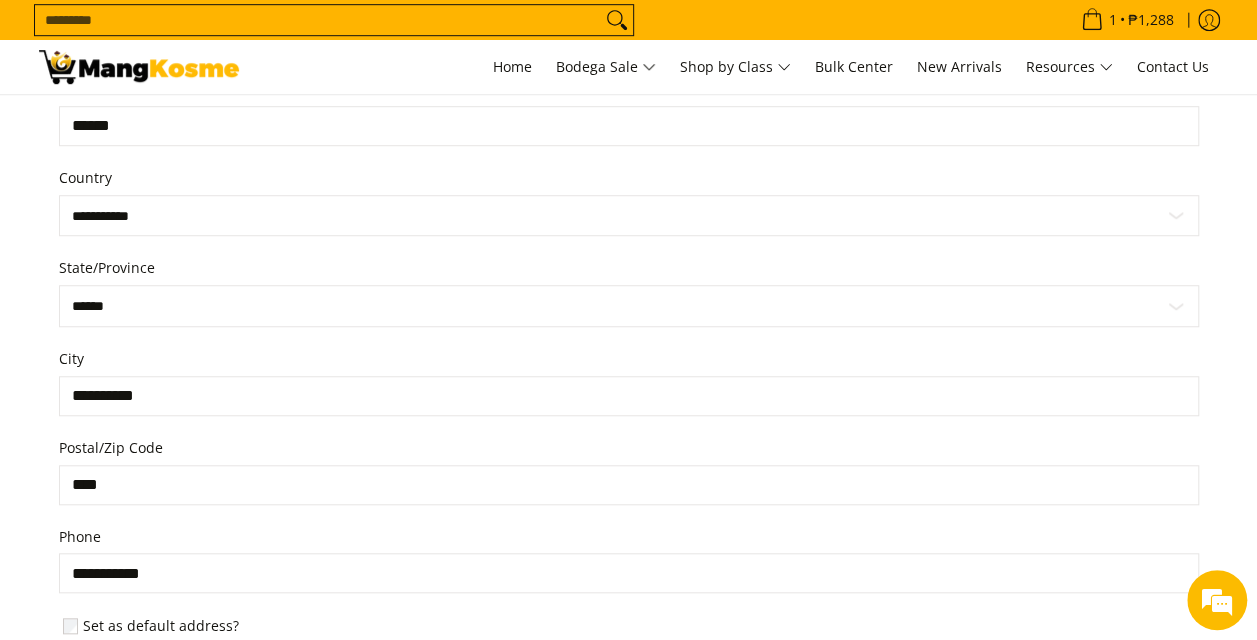 scroll, scrollTop: 651, scrollLeft: 0, axis: vertical 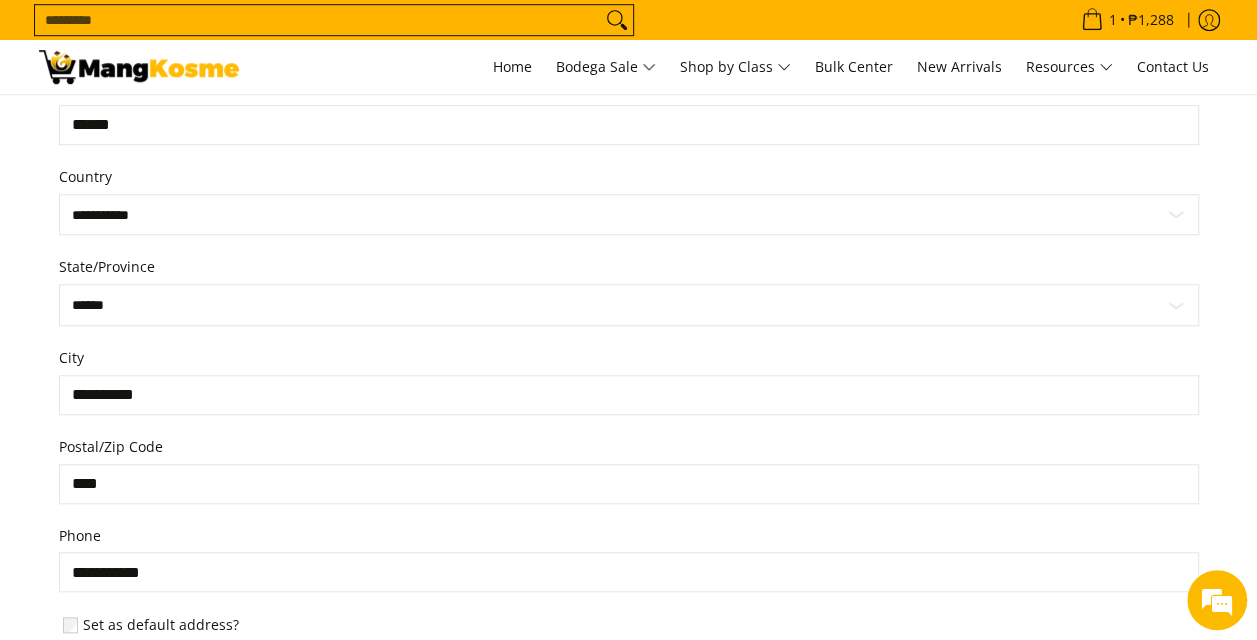 type on "******" 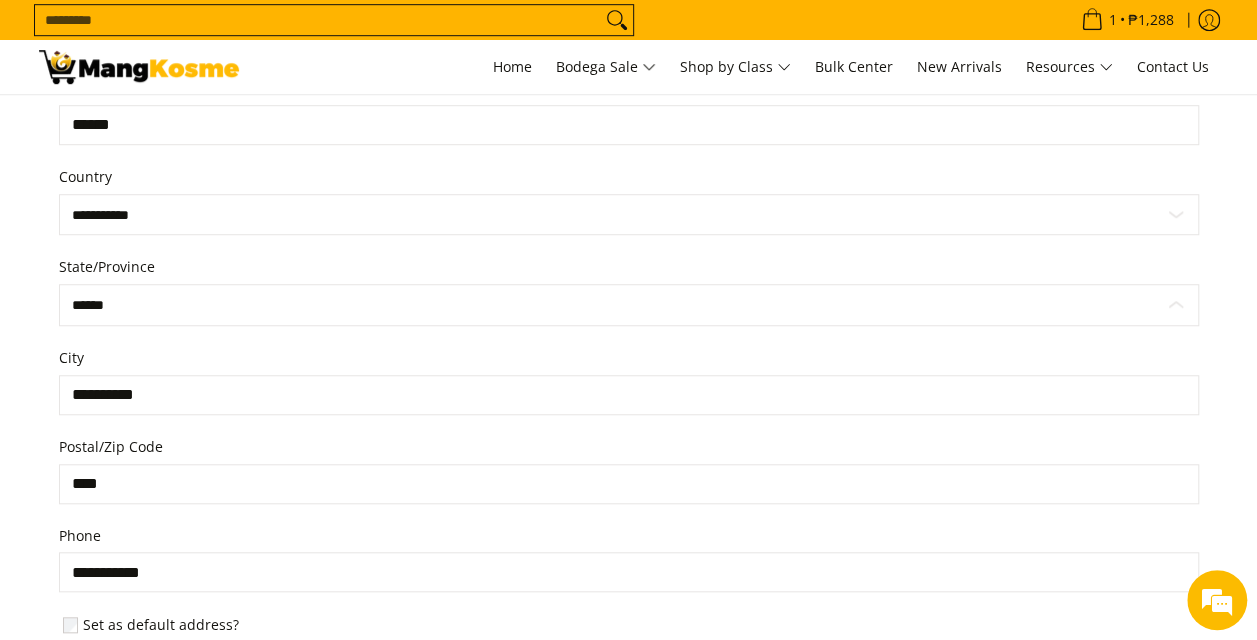 click on "**********" at bounding box center [629, 305] 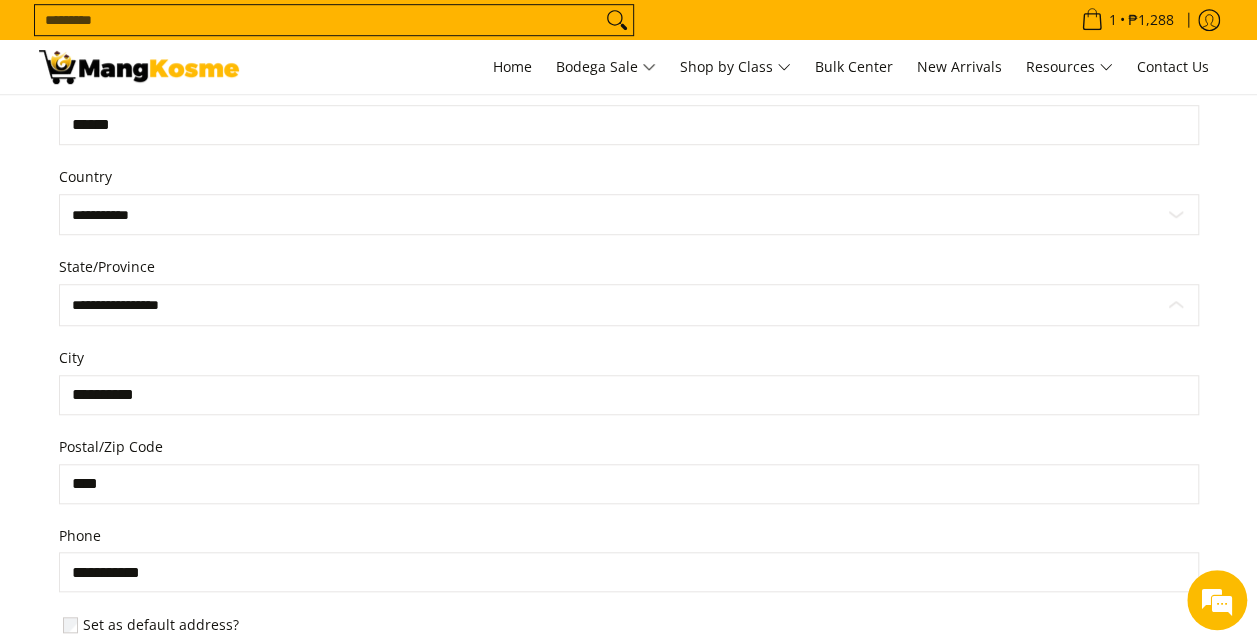click on "**********" at bounding box center (629, 305) 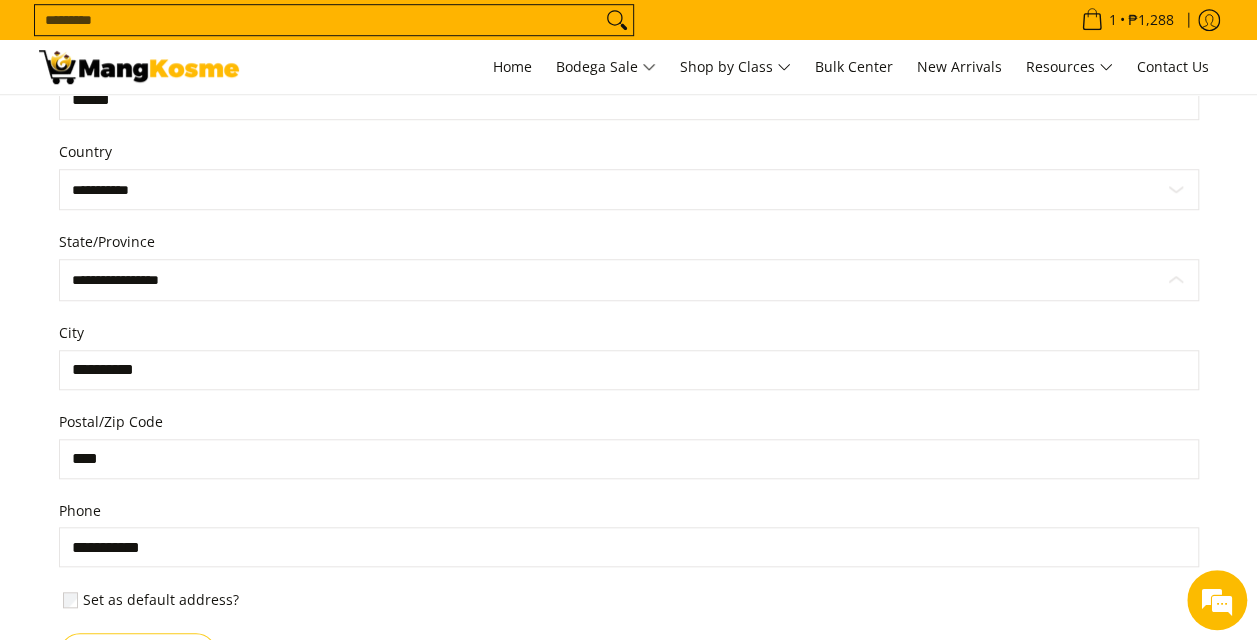 scroll, scrollTop: 677, scrollLeft: 0, axis: vertical 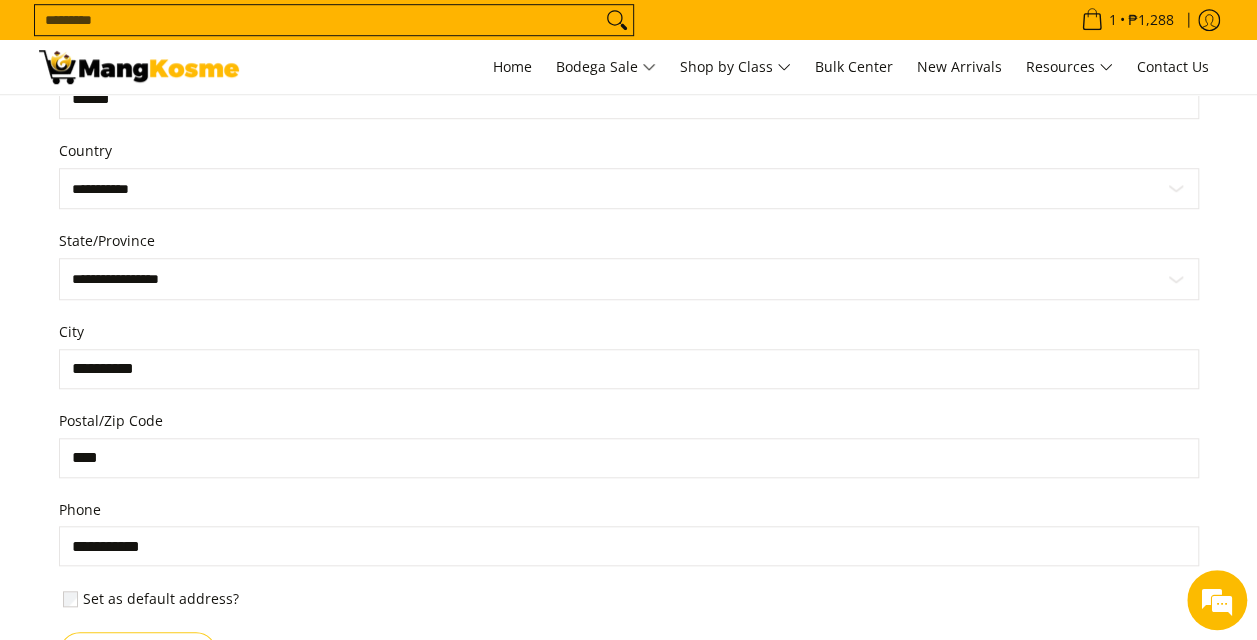 click on "**********" at bounding box center (629, 369) 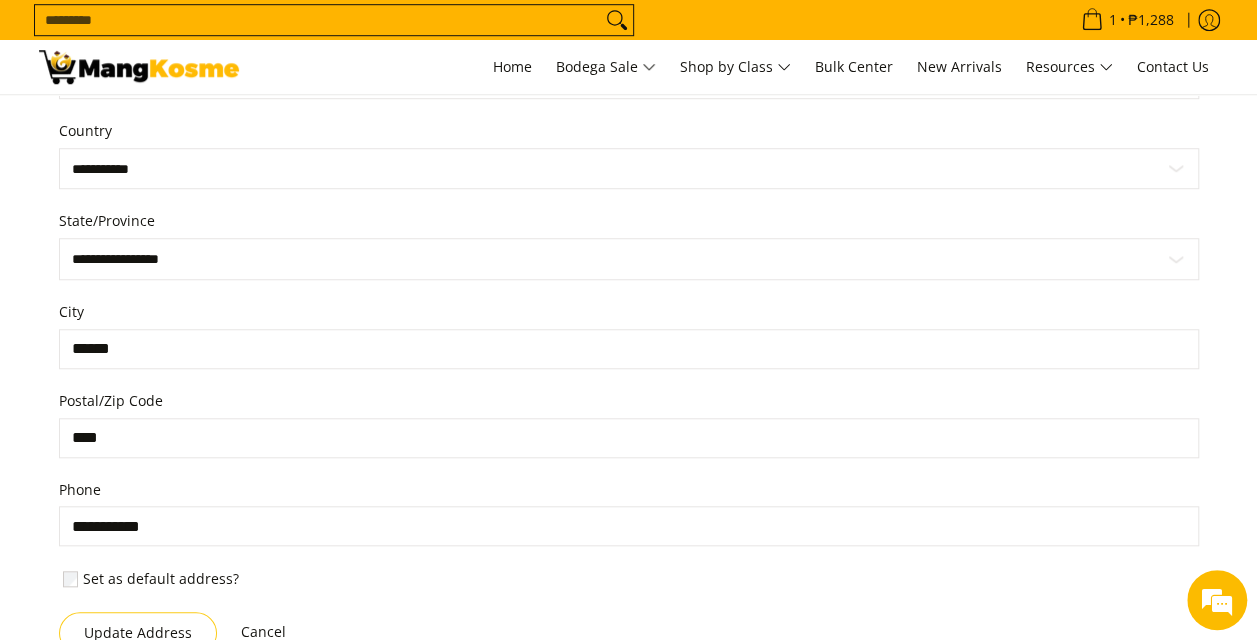 scroll, scrollTop: 701, scrollLeft: 0, axis: vertical 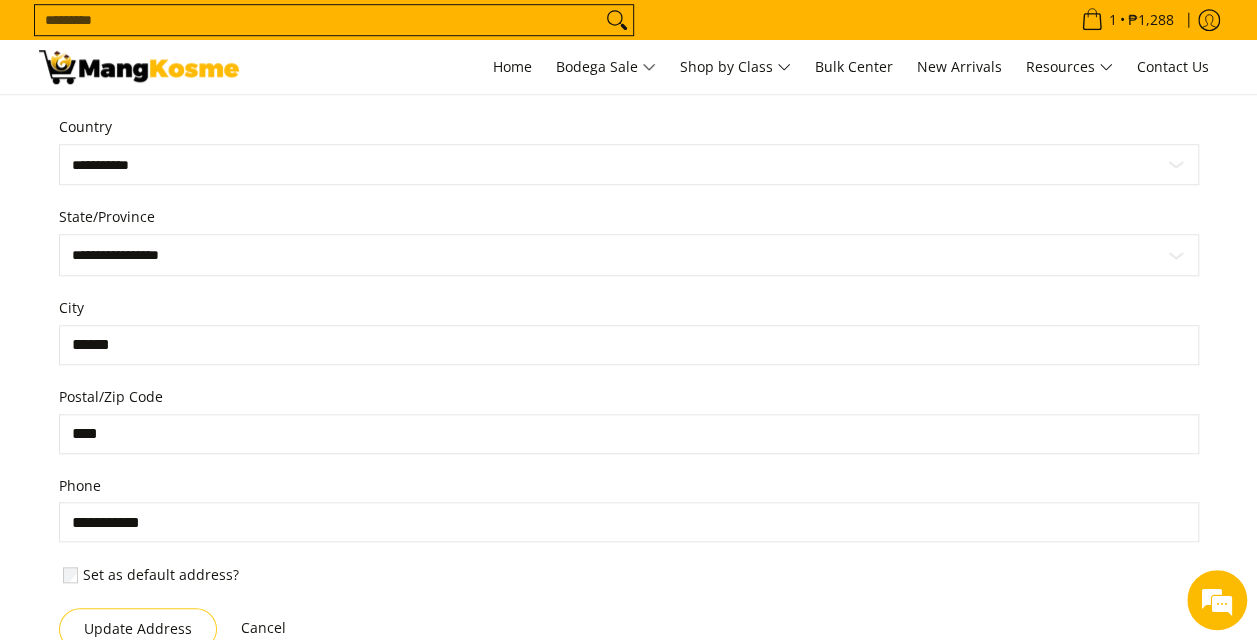 type on "******" 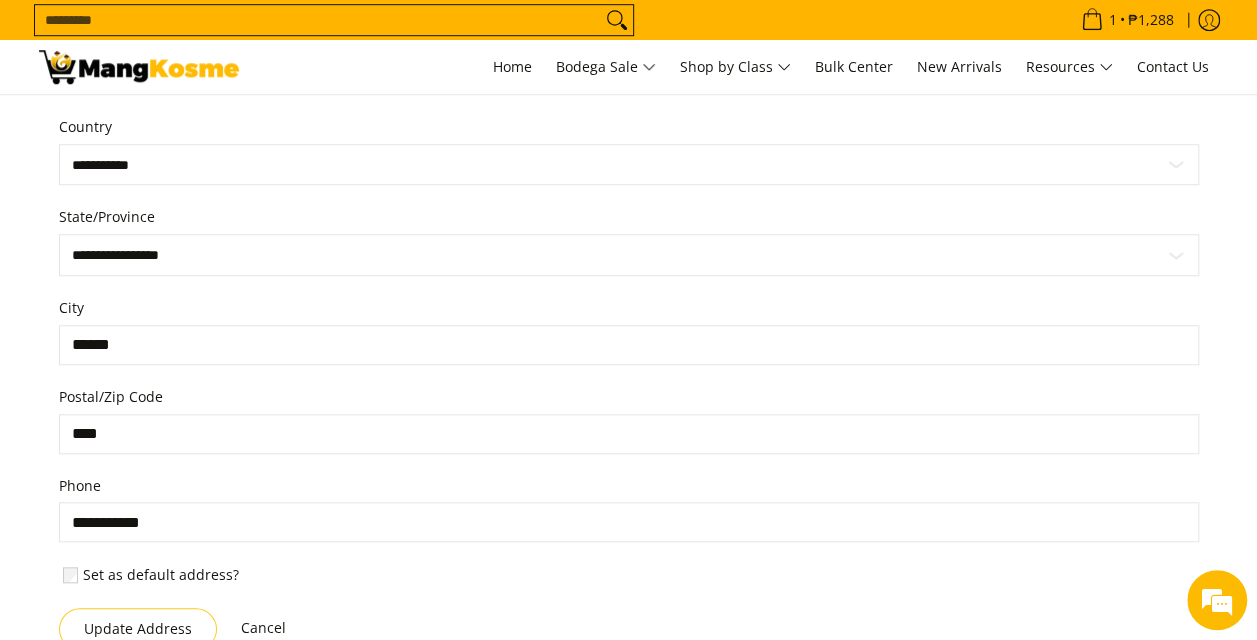 drag, startPoint x: 166, startPoint y: 423, endPoint x: -2, endPoint y: 439, distance: 168.76018 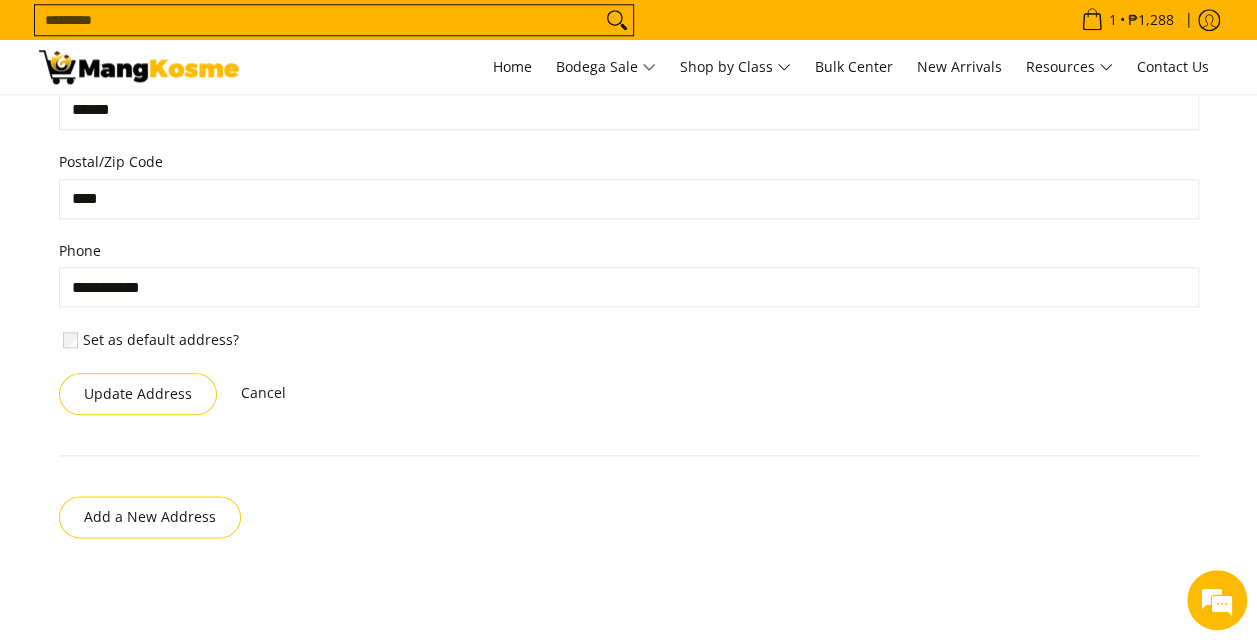 scroll, scrollTop: 941, scrollLeft: 0, axis: vertical 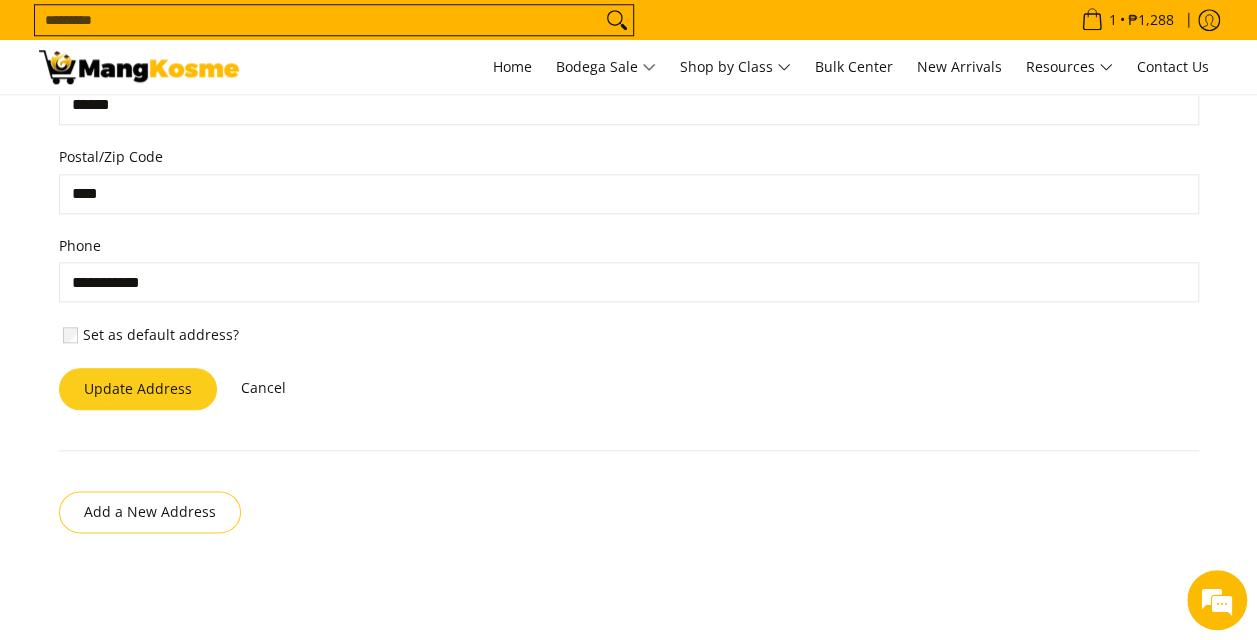 type on "****" 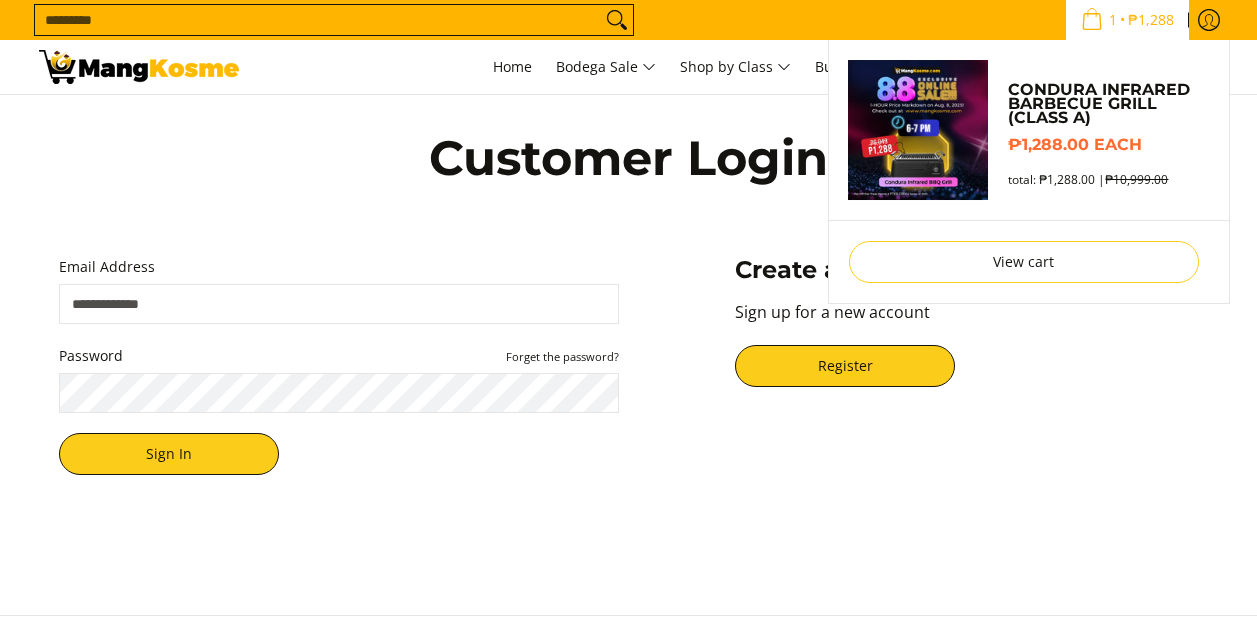 scroll, scrollTop: 0, scrollLeft: 0, axis: both 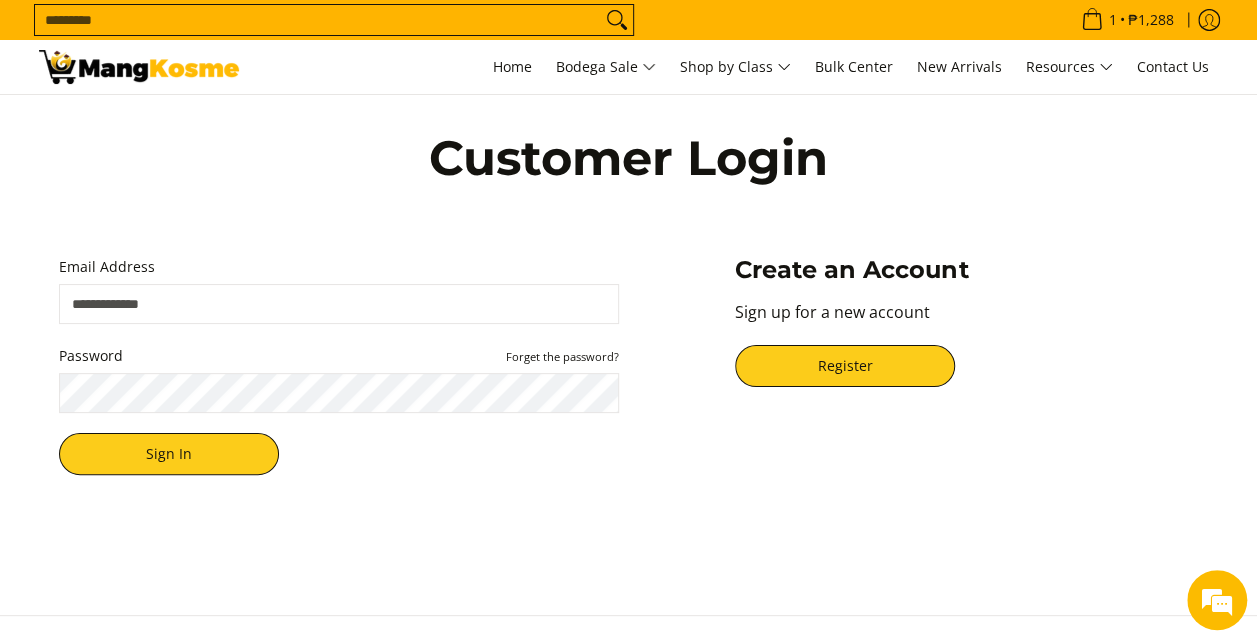 click on "Email Address" at bounding box center (339, 304) 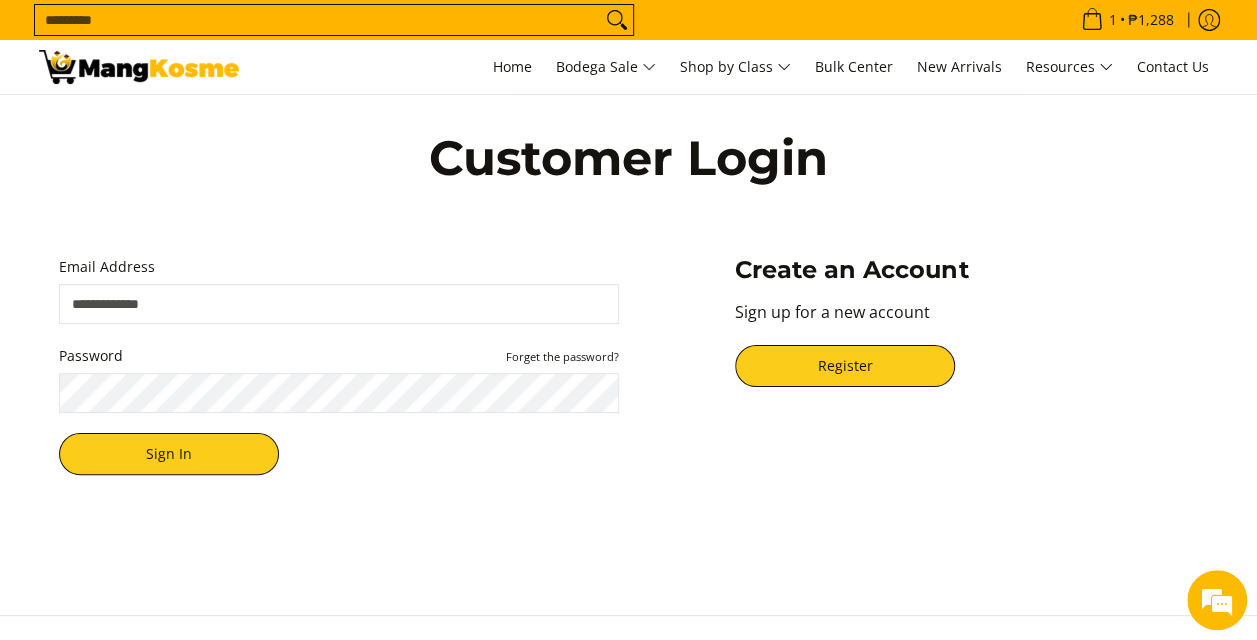 scroll, scrollTop: 0, scrollLeft: 0, axis: both 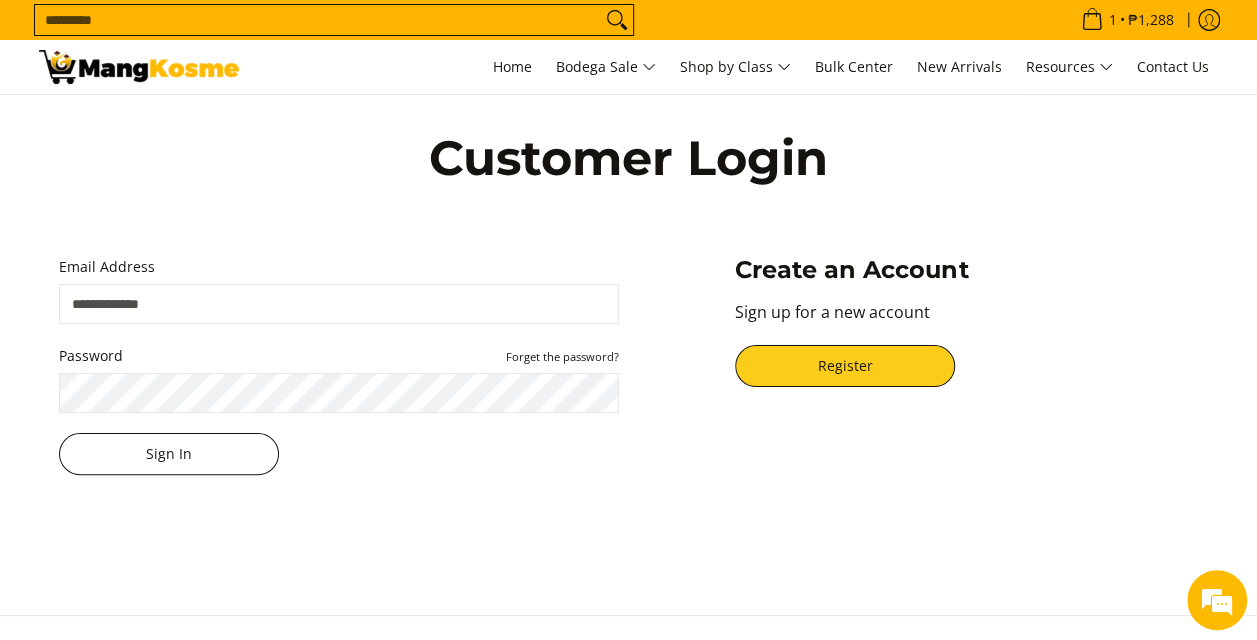 click on "Sign In" at bounding box center (169, 454) 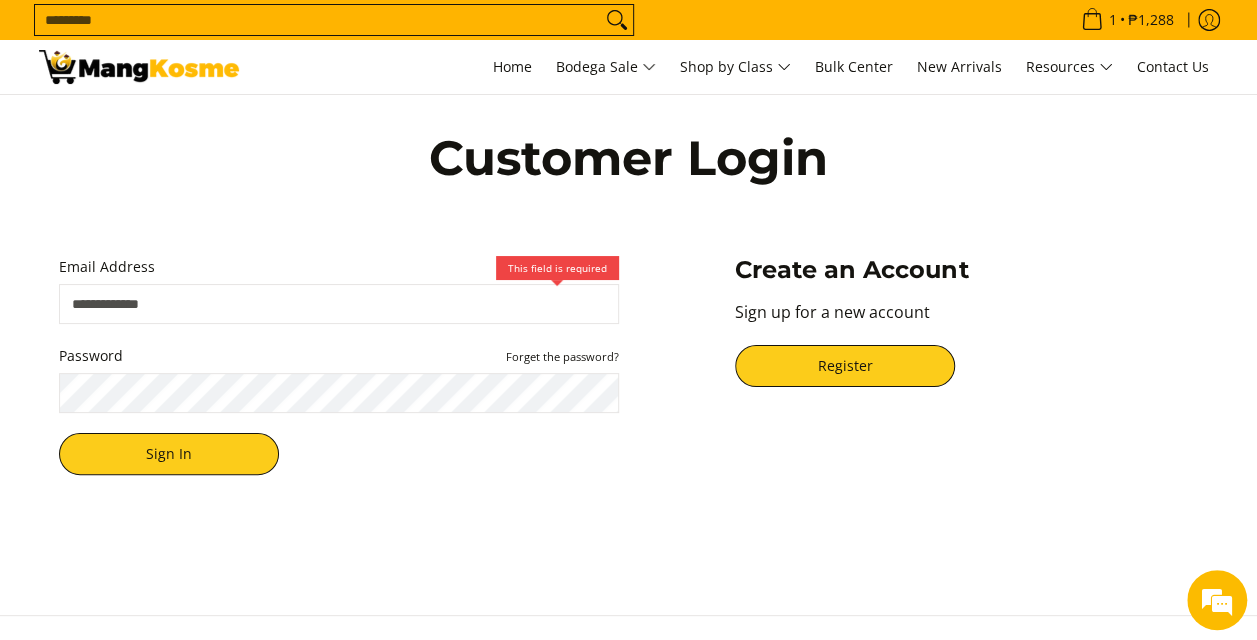 click on "Email Address" at bounding box center (339, 304) 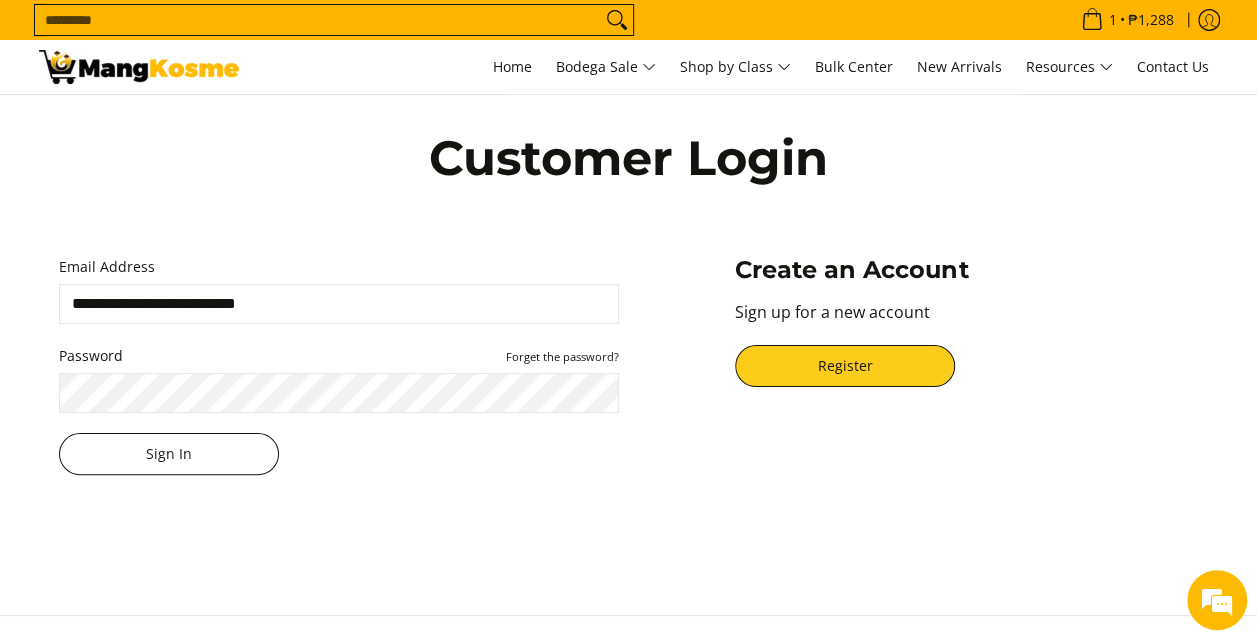 click on "Sign In" at bounding box center [169, 454] 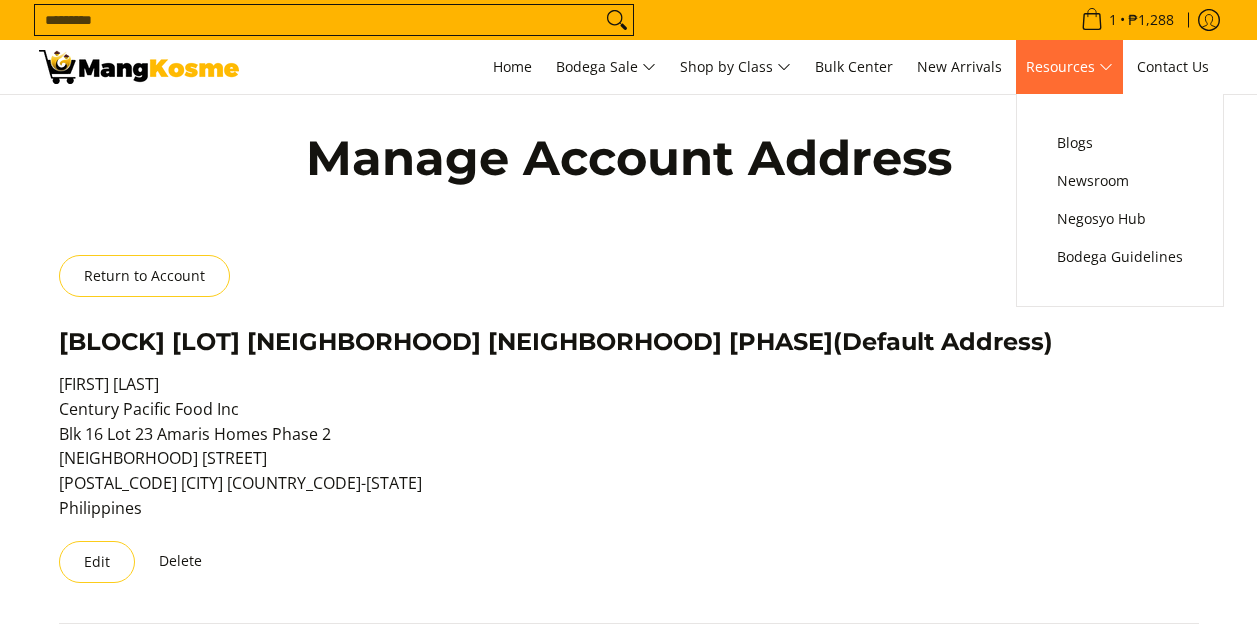 scroll, scrollTop: 0, scrollLeft: 0, axis: both 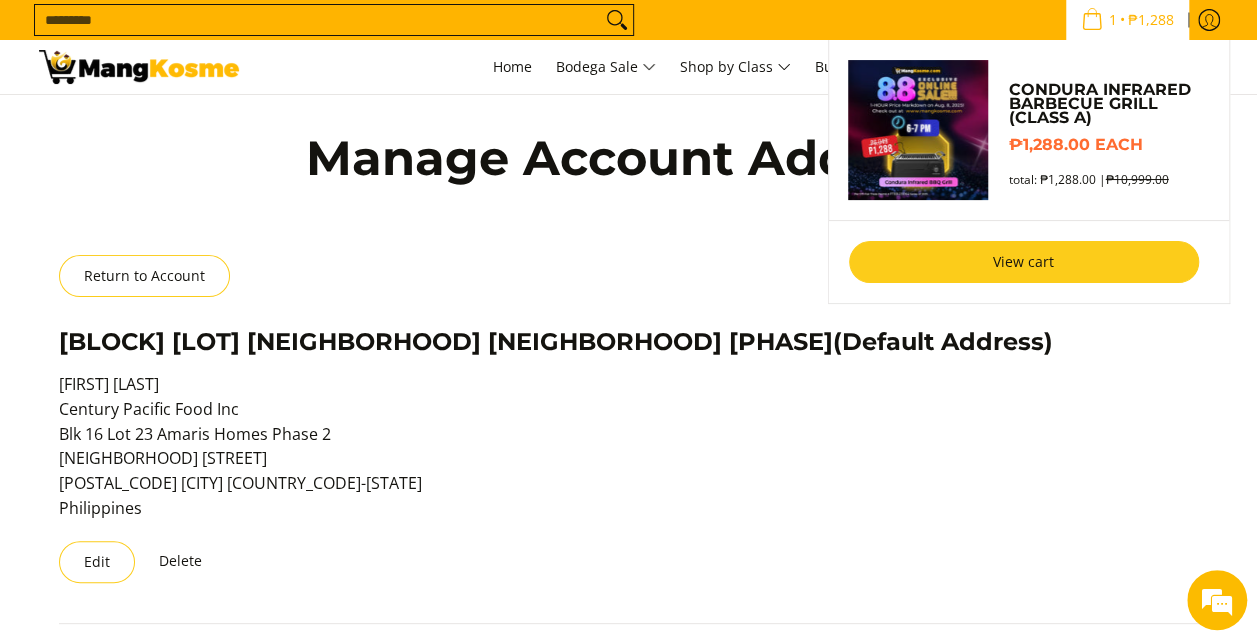 click on "View cart" at bounding box center (1024, 262) 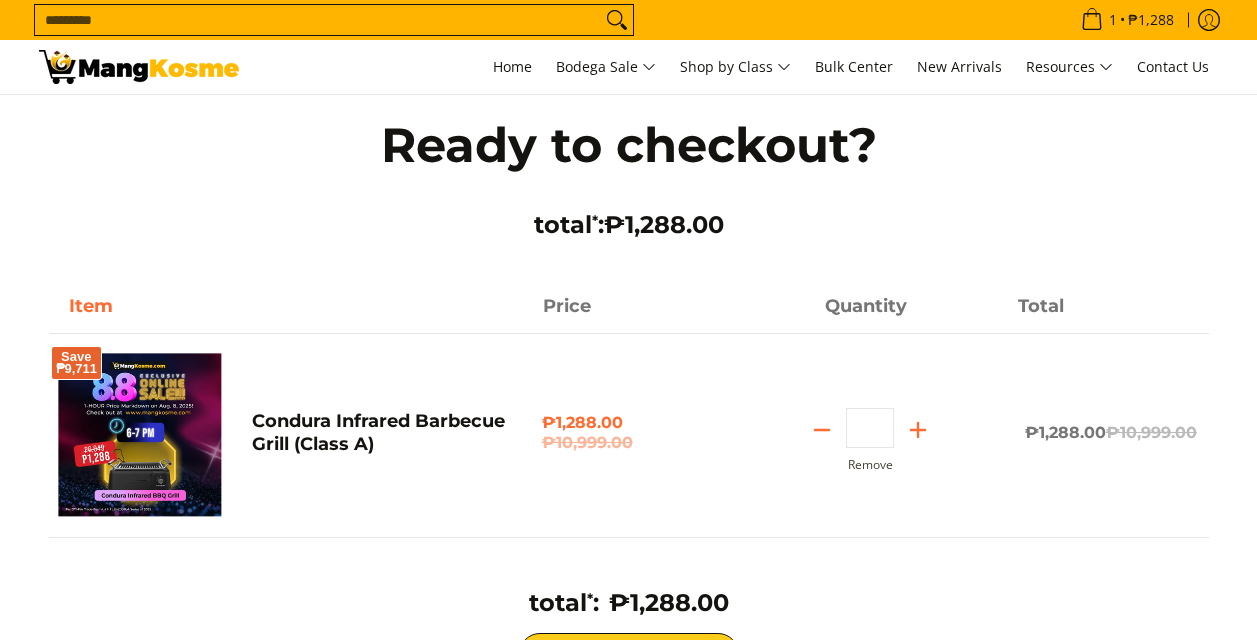 scroll, scrollTop: 0, scrollLeft: 0, axis: both 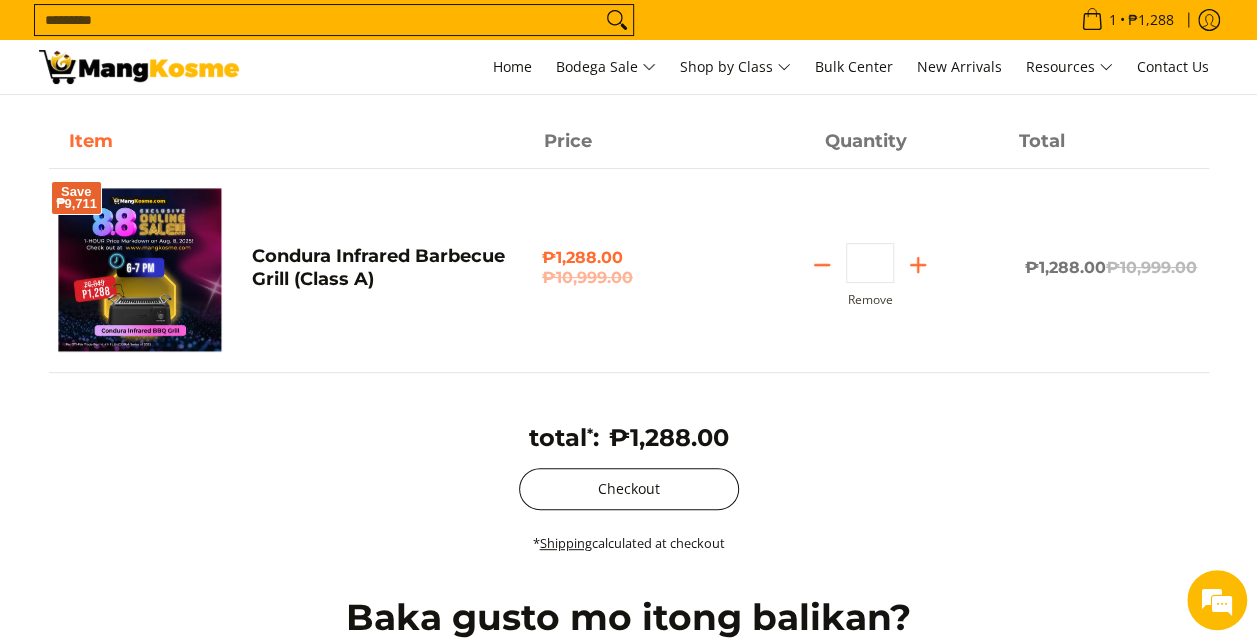 click on "Checkout" at bounding box center (629, 489) 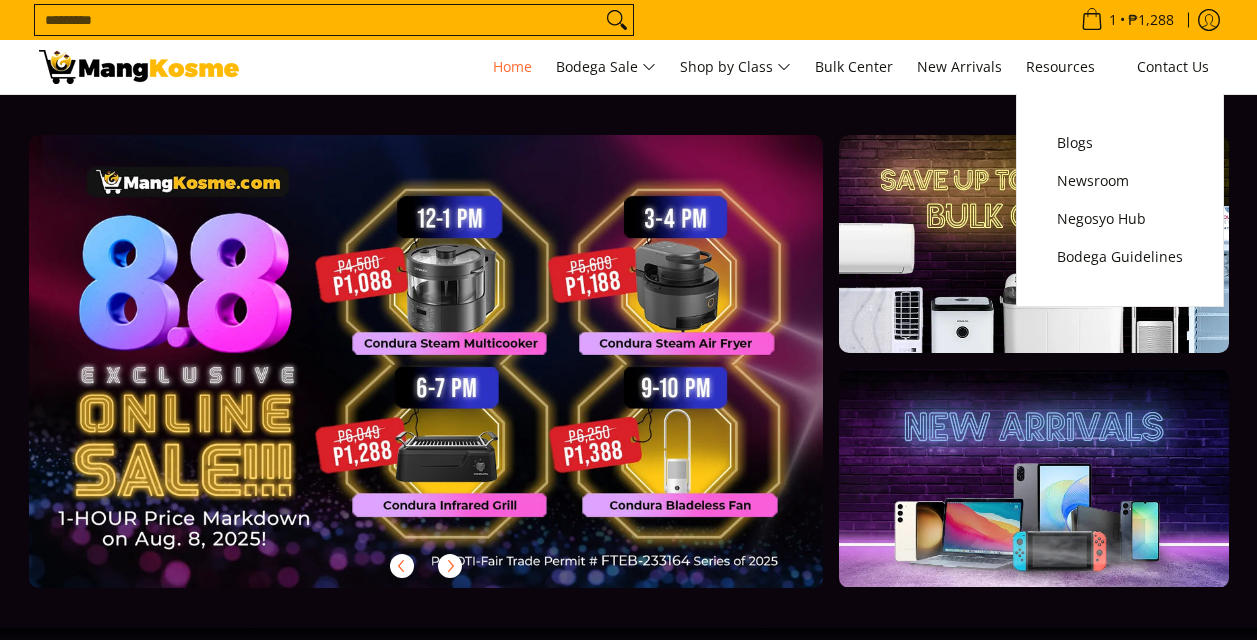 scroll, scrollTop: 0, scrollLeft: 0, axis: both 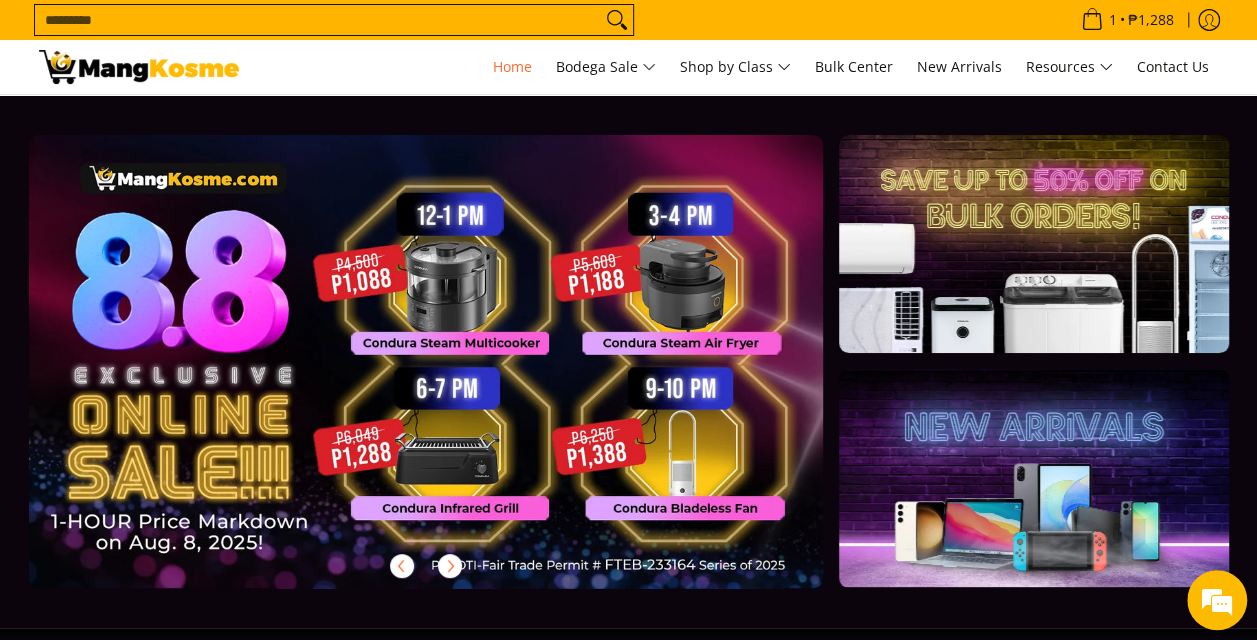 click at bounding box center [458, 377] 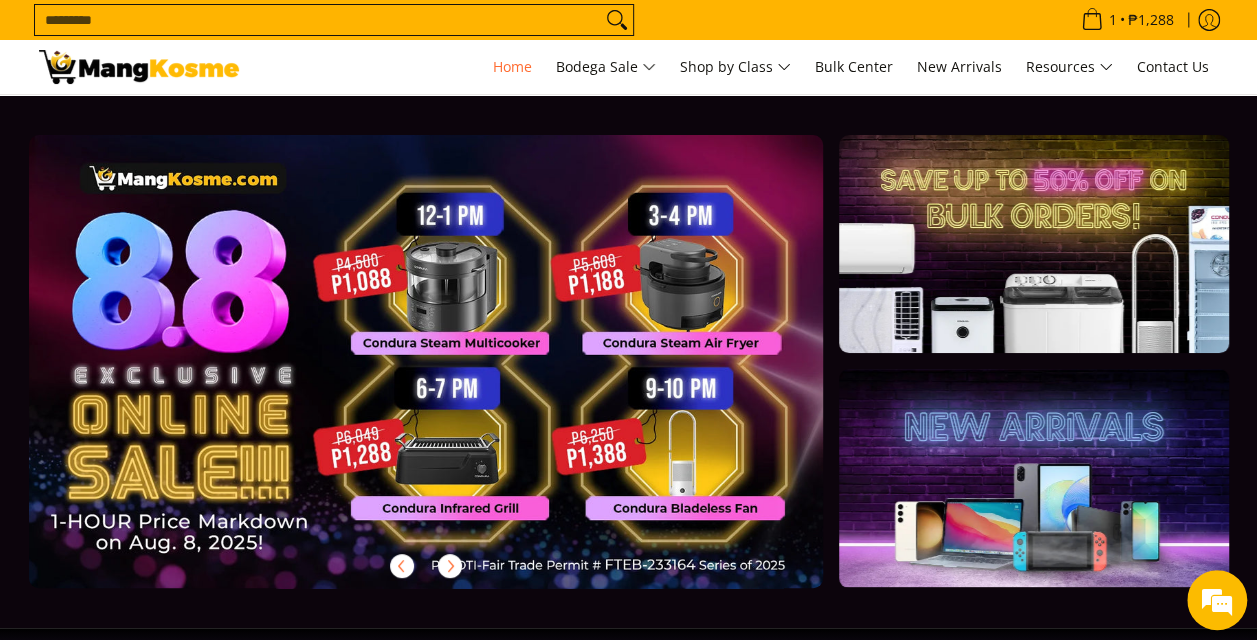 scroll, scrollTop: 98, scrollLeft: 0, axis: vertical 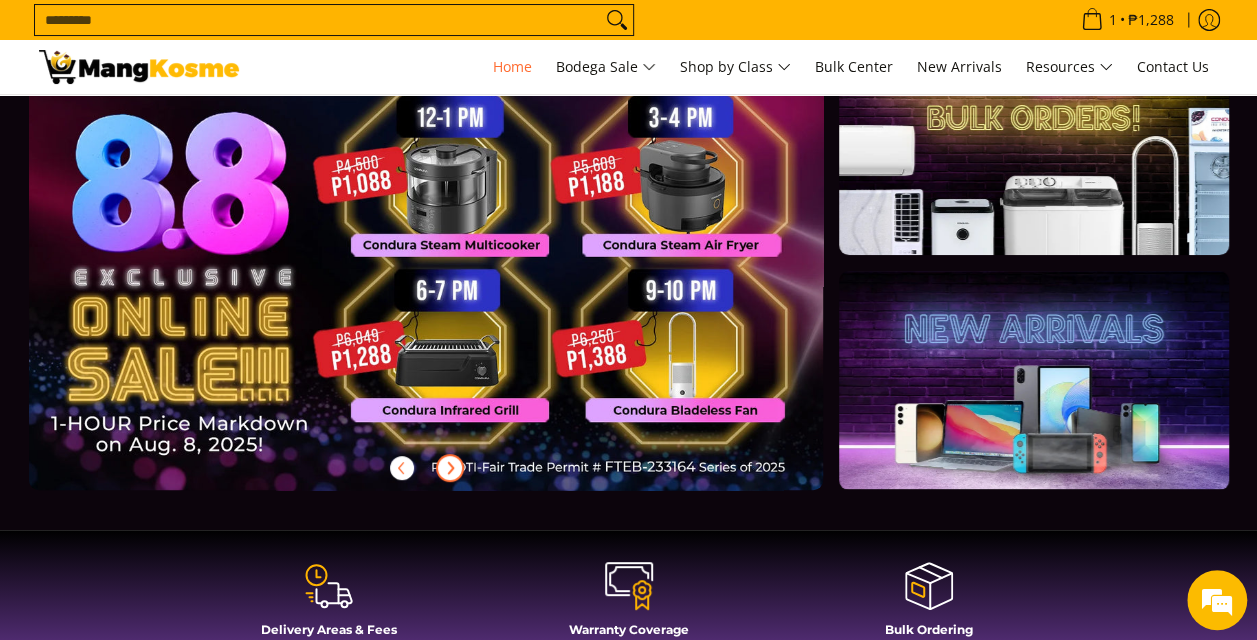 click 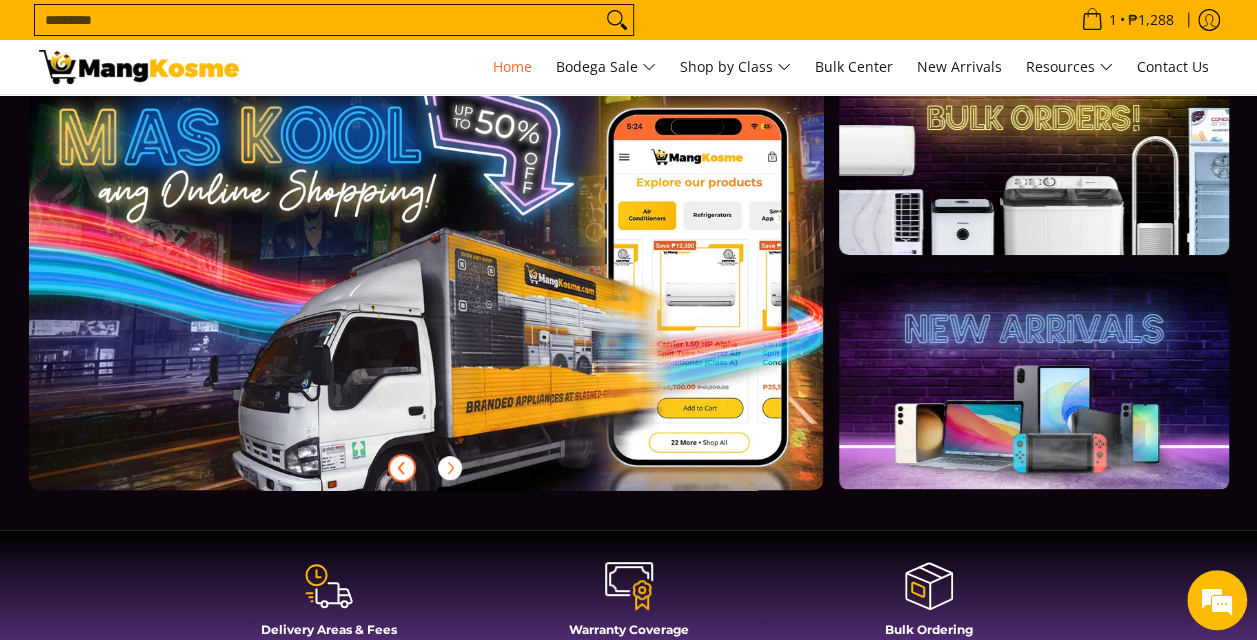 click 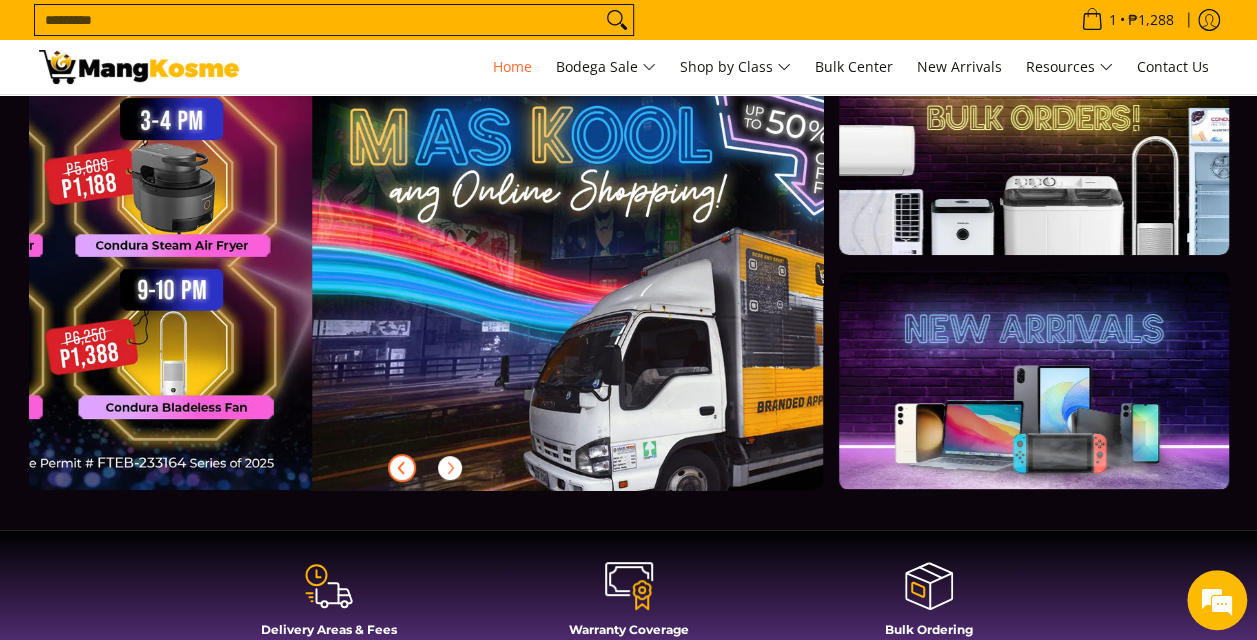 scroll, scrollTop: 0, scrollLeft: 0, axis: both 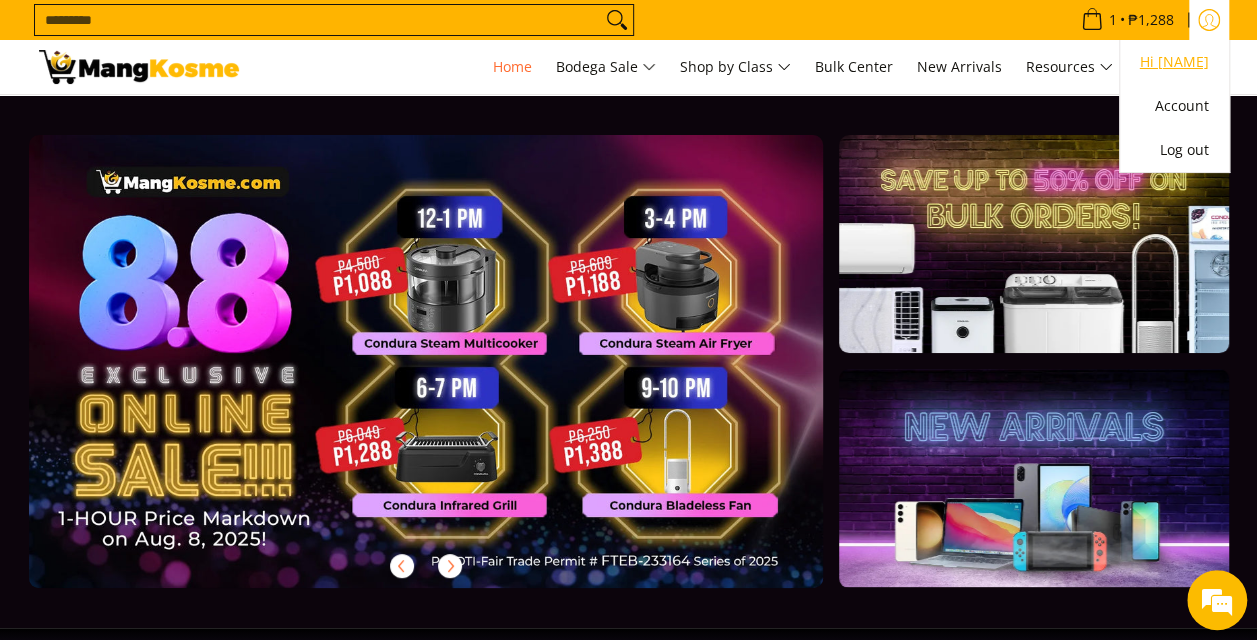 click on "Hi
[NAME] [NAME]" at bounding box center [1174, 62] 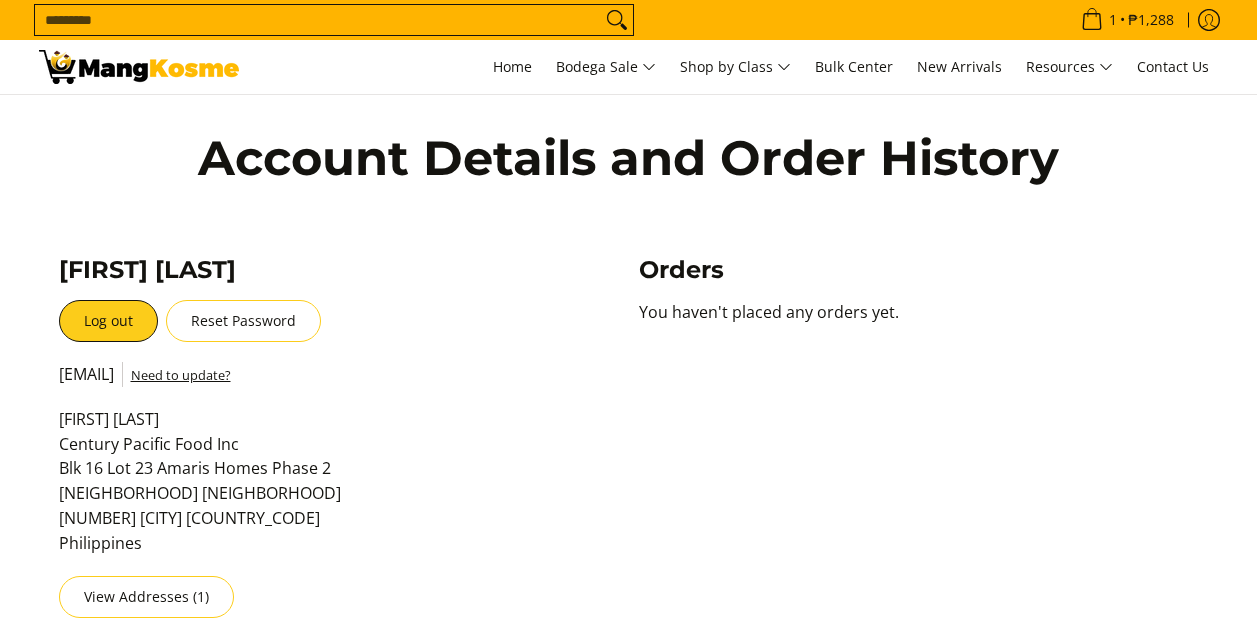 scroll, scrollTop: 0, scrollLeft: 0, axis: both 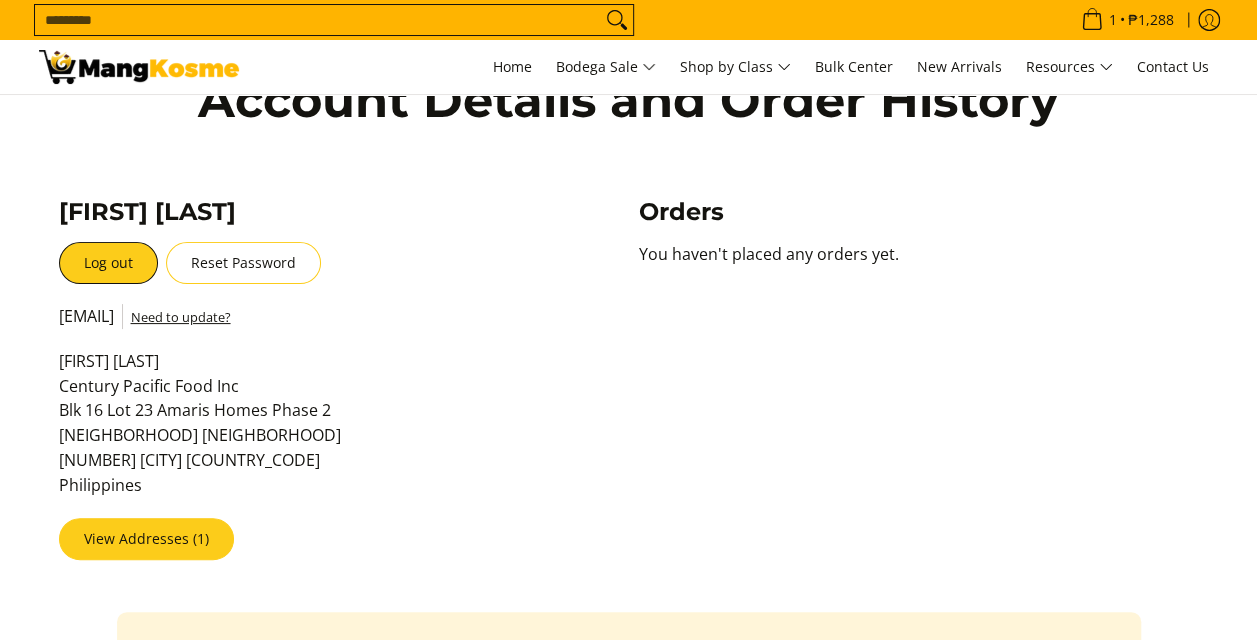click on "View Addresses (1)" at bounding box center [146, 539] 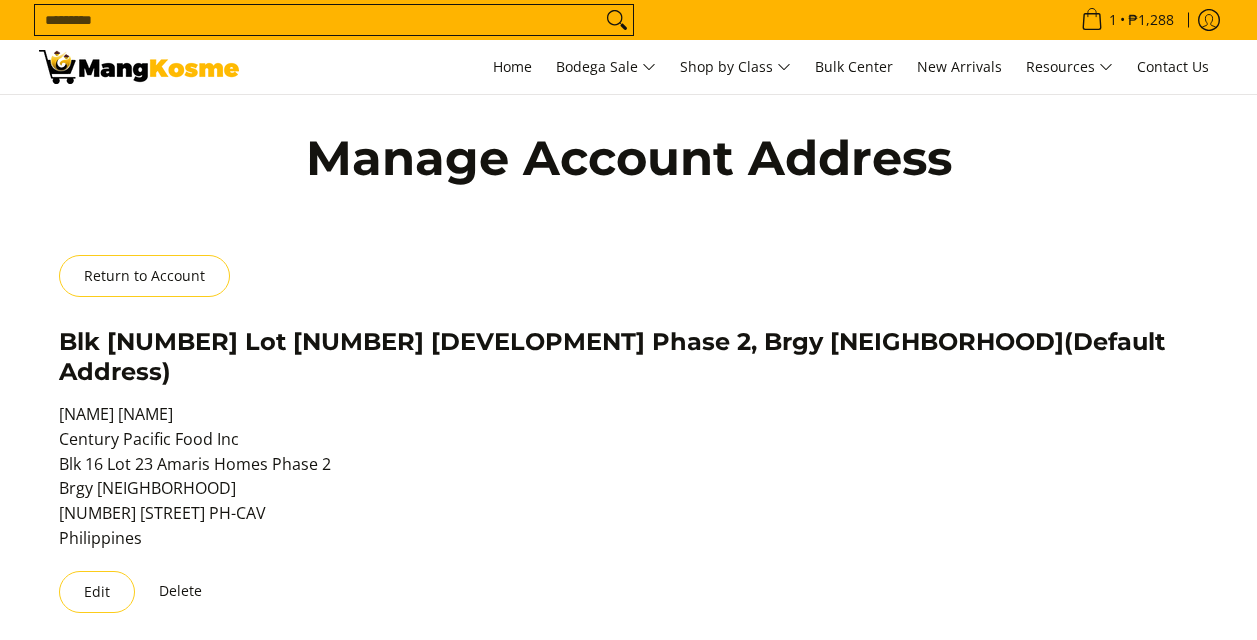 select on "******" 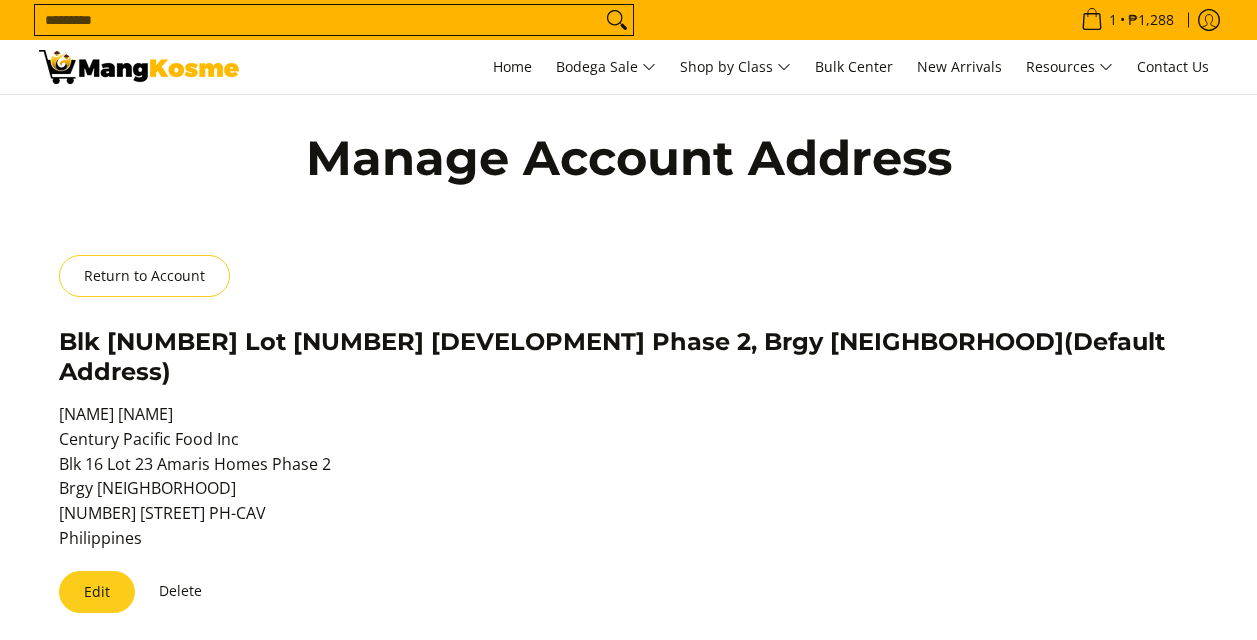 scroll, scrollTop: 0, scrollLeft: 0, axis: both 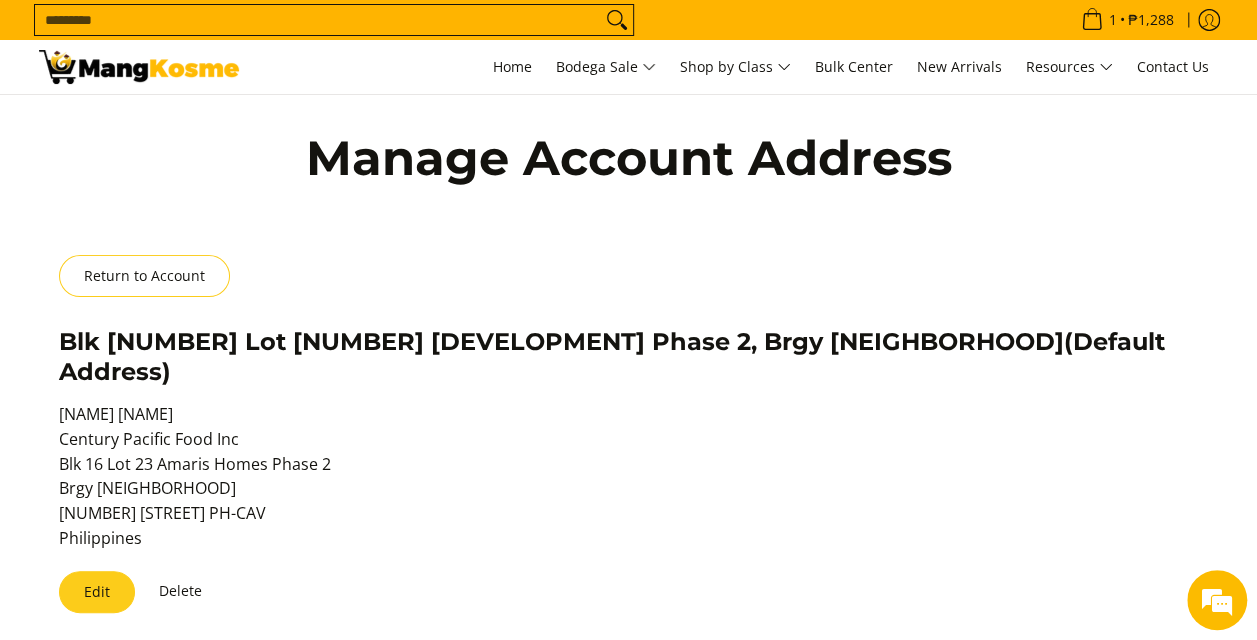 click on "Edit" at bounding box center [97, 592] 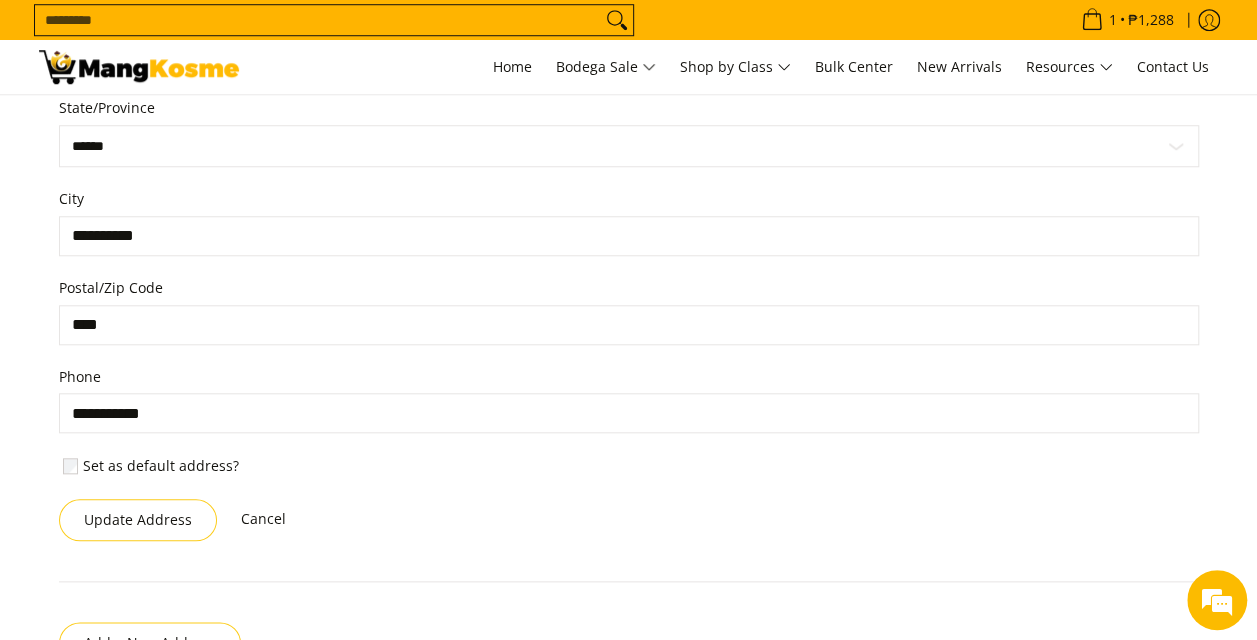 scroll, scrollTop: 811, scrollLeft: 0, axis: vertical 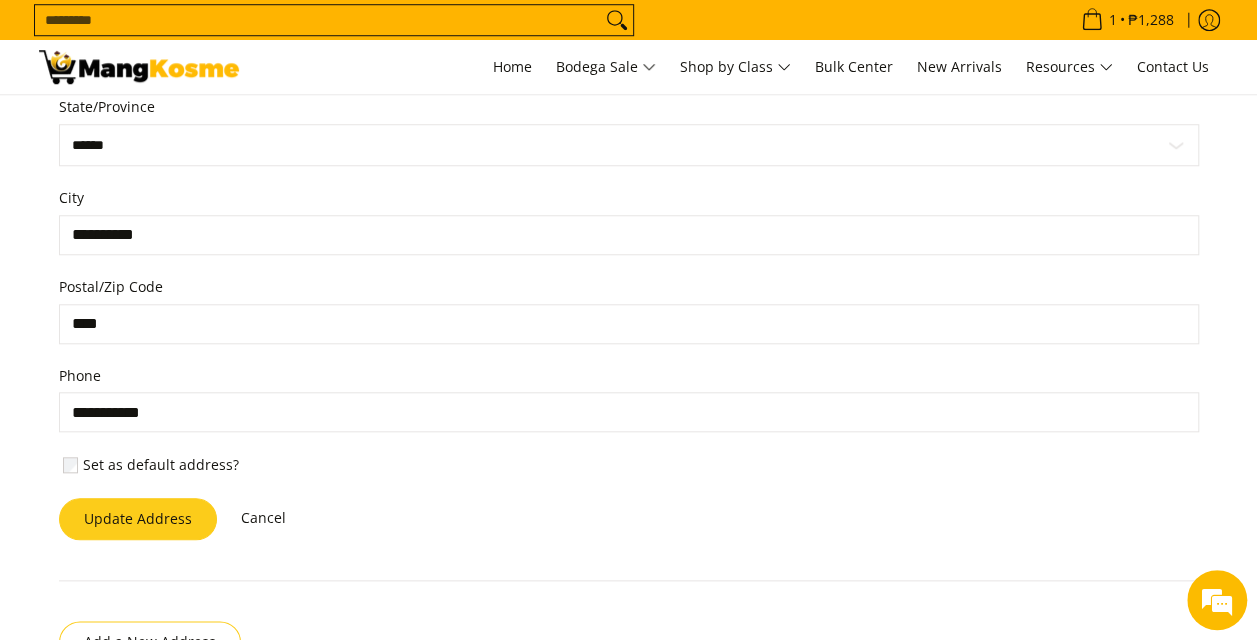 click on "Update Address" at bounding box center [138, 519] 